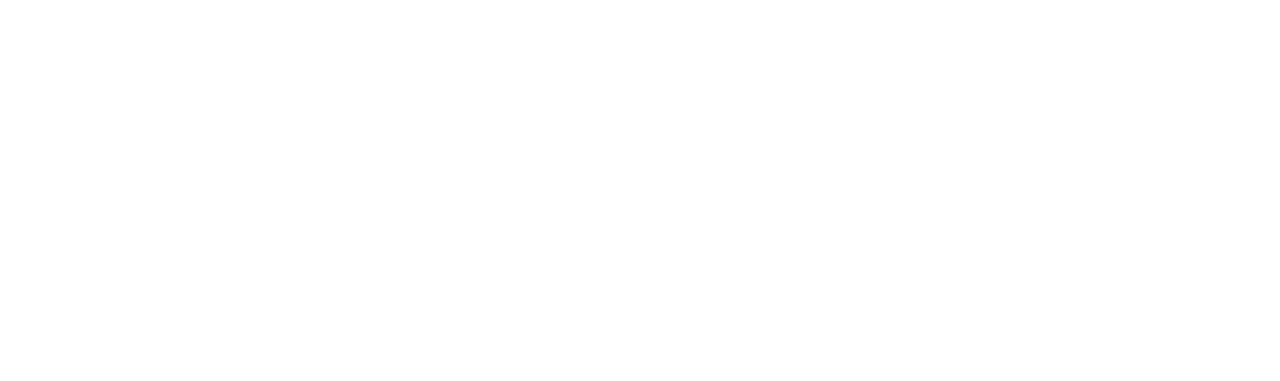 scroll, scrollTop: 0, scrollLeft: 0, axis: both 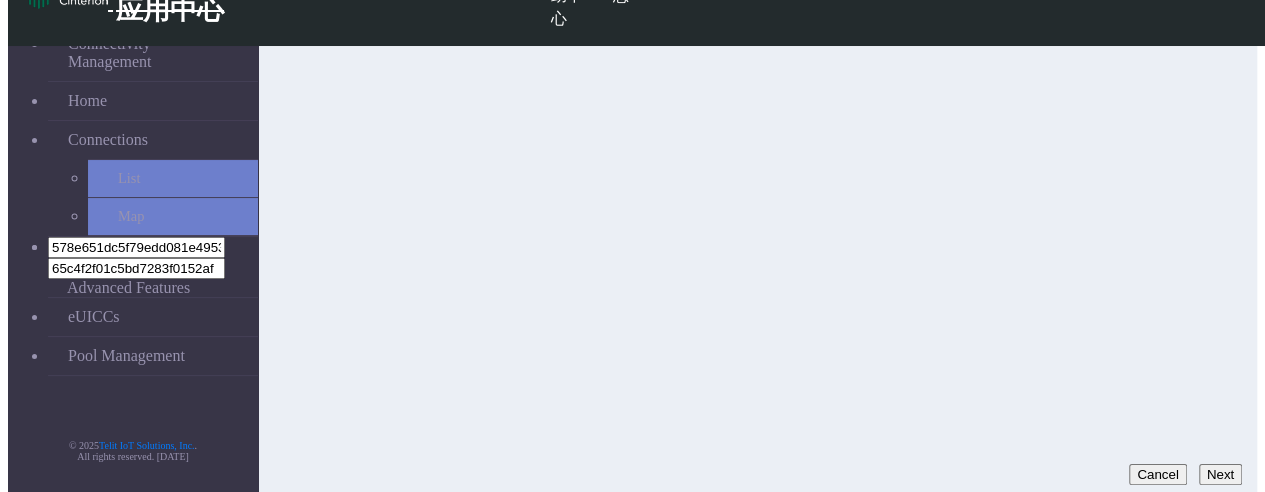 click on "Next" at bounding box center [1220, 474] 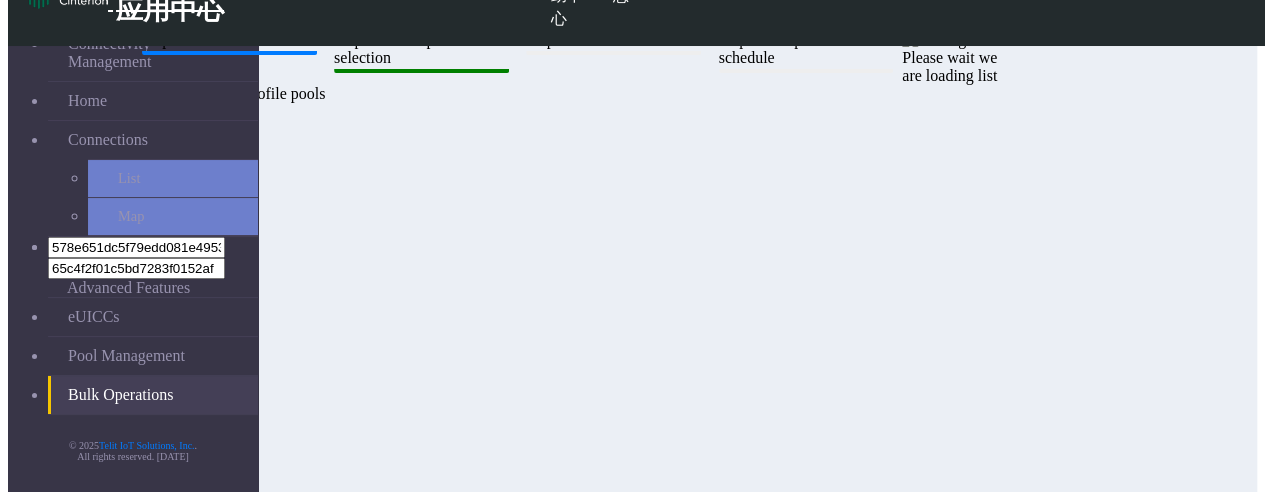 scroll, scrollTop: 6, scrollLeft: 0, axis: vertical 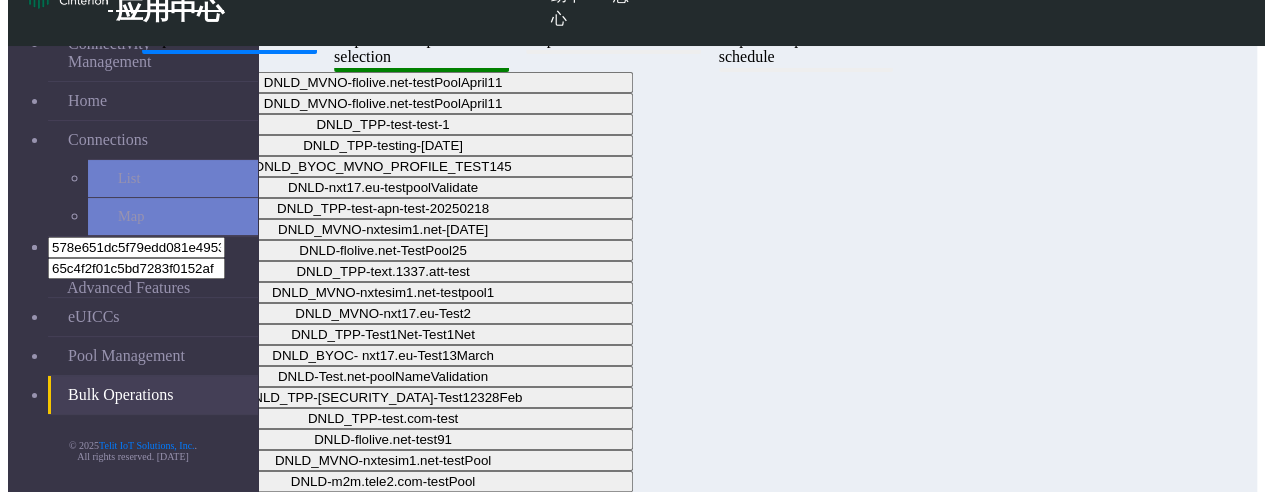 click on "Step 1:  Task selection  Step 2:  Profile pool selection  Step 3:  EID selection  Step 4:  EID profile schedule DNLD_MVNO-flolive.net-testPoolApril11  DNLD_MVNO-flolive.net-testPoolApril11   DNLD_TPP-test-test-1   DNLD_TPP-testing-Mar05   DNLD_BYOC_MVNO_PROFILE_TEST145   DNLD-nxt17.eu-testpoolValidate   DNLD_TPP-test-apn-test-20250218   DNLD_MVNO-nxtesim1.net-April4   DNLD-flolive.net-TestPool25   DNLD_TPP-text.1337.att-test   DNLD_MVNO-nxtesim1.net-testpool1   DNLD_MVNO-nxt17.eu-Test2   DNLD_TPP-Test1Net-Test1Net   DNLD_BYOC- nxt17.eu-Test13March   DNLD-Test.net-poolNameValidation   DNLD_TPP-Test123-Test12328Feb   DNLD_TPP-test.com-test   DNLD-flolive.net-test91   DNLD_MVNO-nxtesim1.net-testPool   DNLD-m2m.tele2.com-testPool   DNLD_MVNO-flolive.net-testpool   DNLD-NXT17.NET-testPool   DNLD_TPP-test-test   DNLD-Test_regression-REGRESSION   DNLD_BYOC-nxt23.net-testing14March   DNLD_MVNO-flolive.net-Apr23   DNLD_MVNO-nxtesim1.net-March18   DNLD_MVNO-nxt17.eu-Test3   DNLD-nxtesim1.net-Apr29   Cancel   Back" 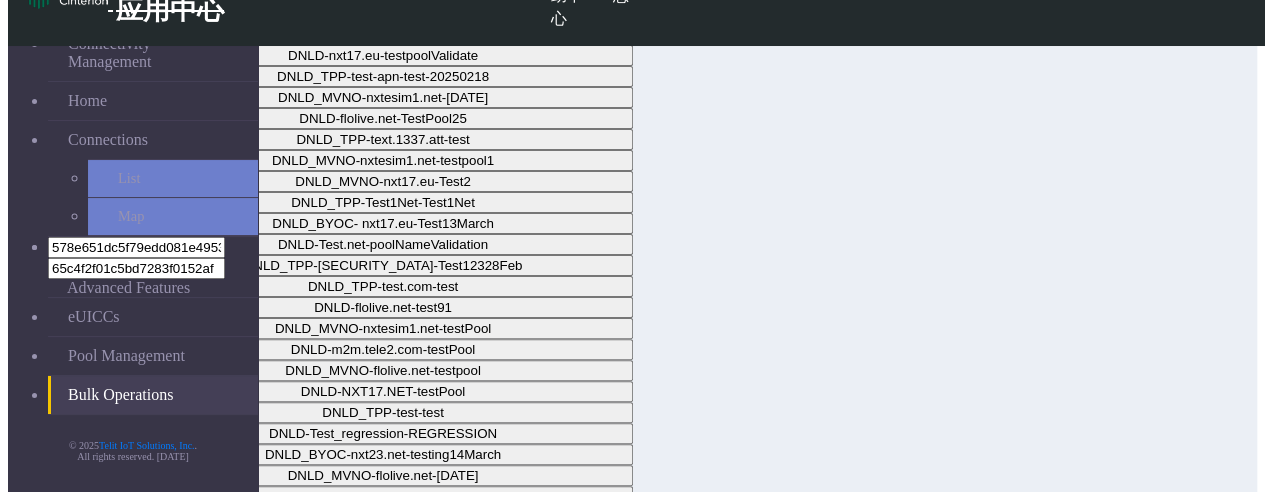 click on "Next" at bounding box center (1220, 1153) 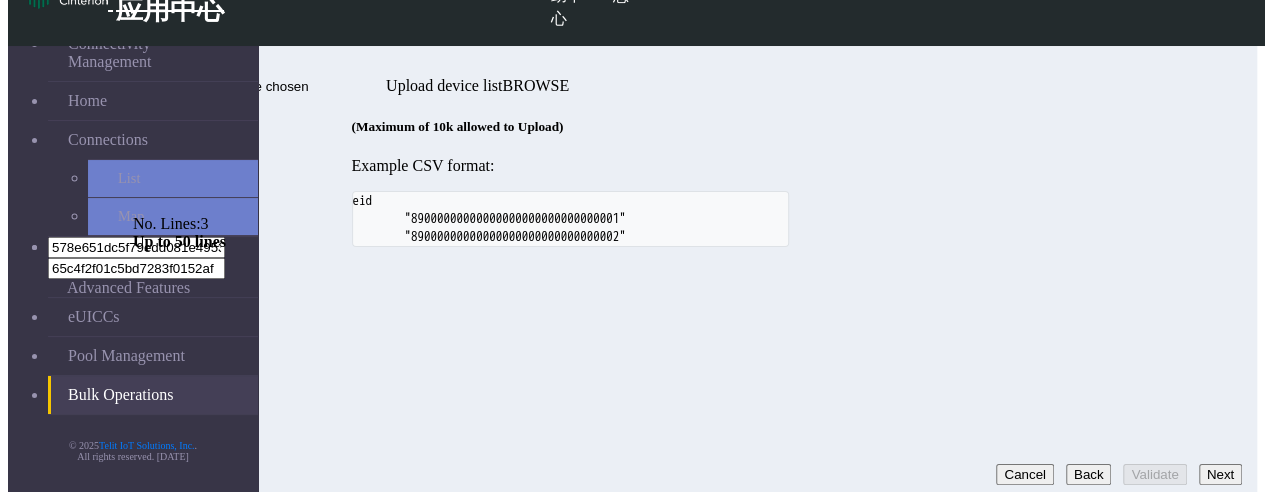 click on "89000000000000000000000000009998,89000000000000000000000000009999,89000000000000000000000000010000" at bounding box center (213, -12) 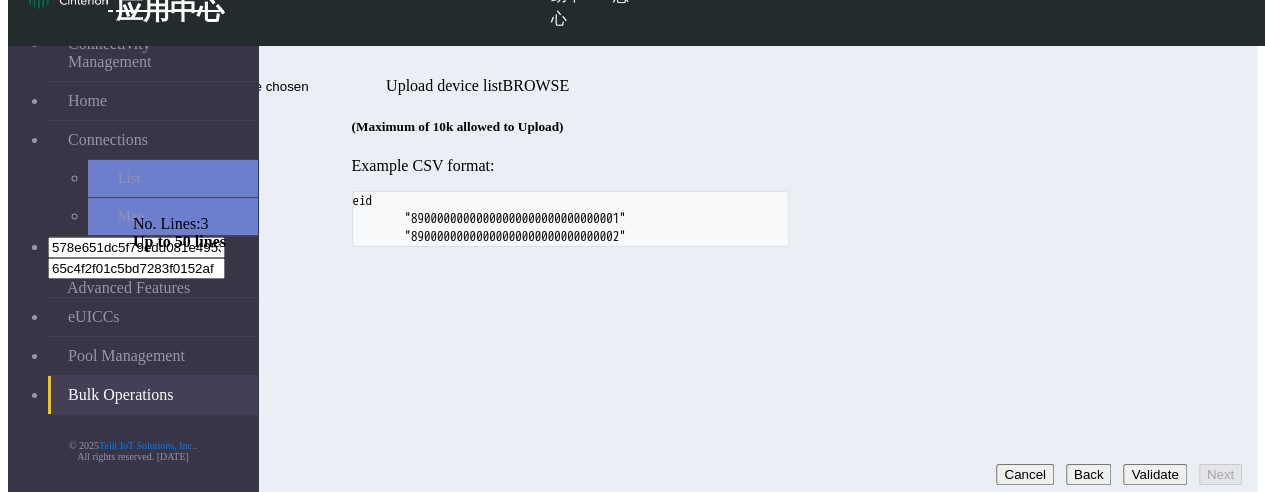 type on "89000000000000000000000000009998,89000000000000000000000000009999,89000000000000000000000000010001" 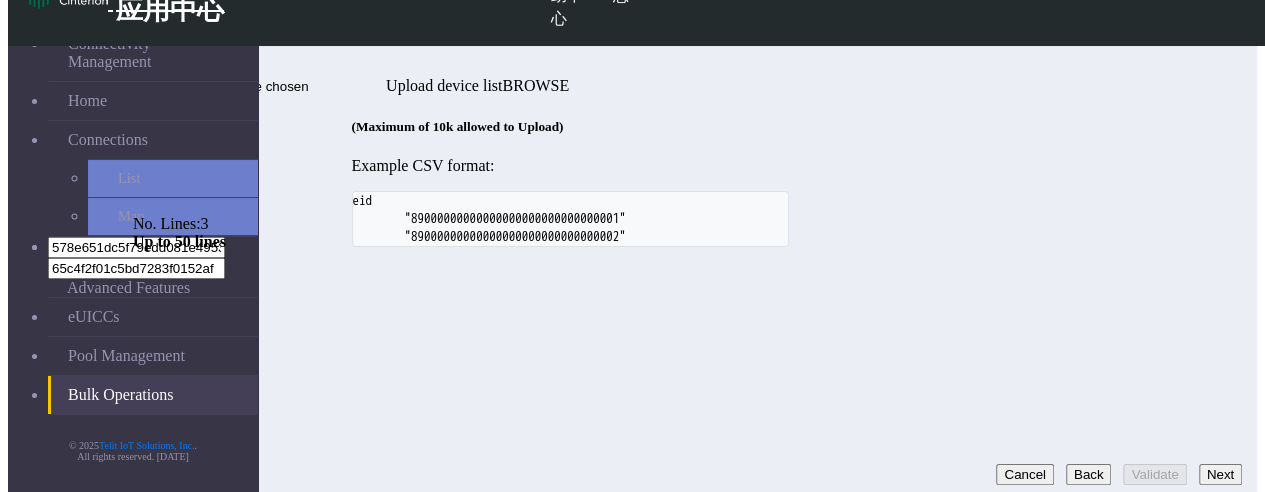 click on "Next" at bounding box center [1220, 474] 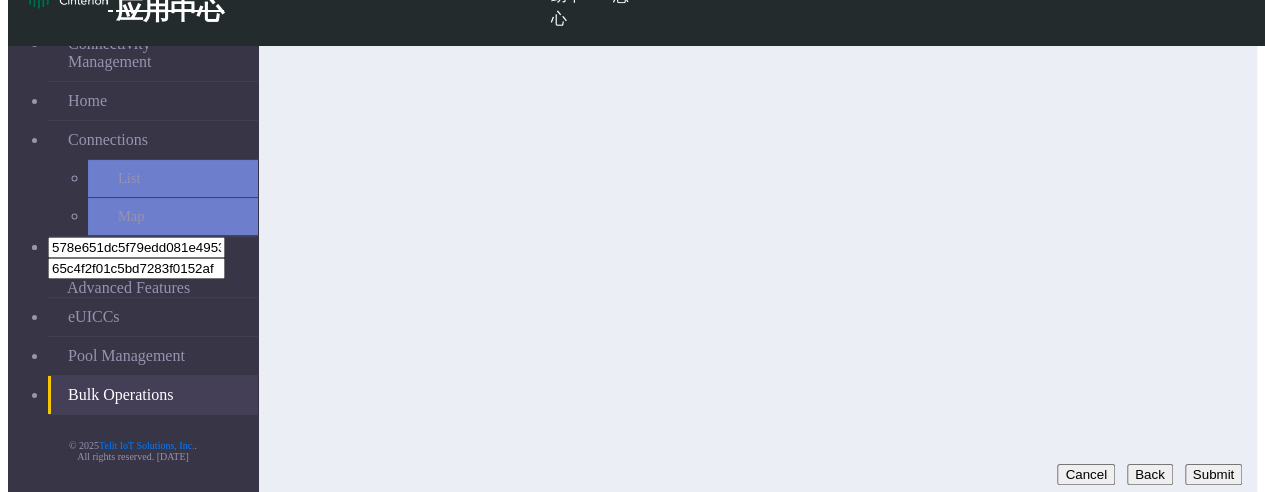 click on "Back" 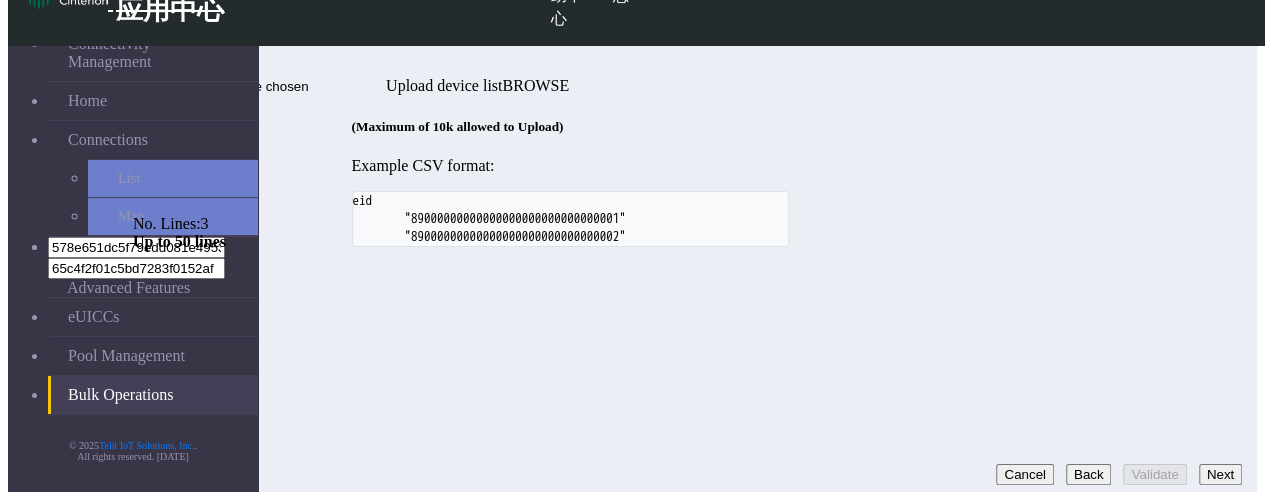 click on "89000000000000000000000000009998,89000000000000000000000000009999,89000000000000000000000000010001" at bounding box center [213, -12] 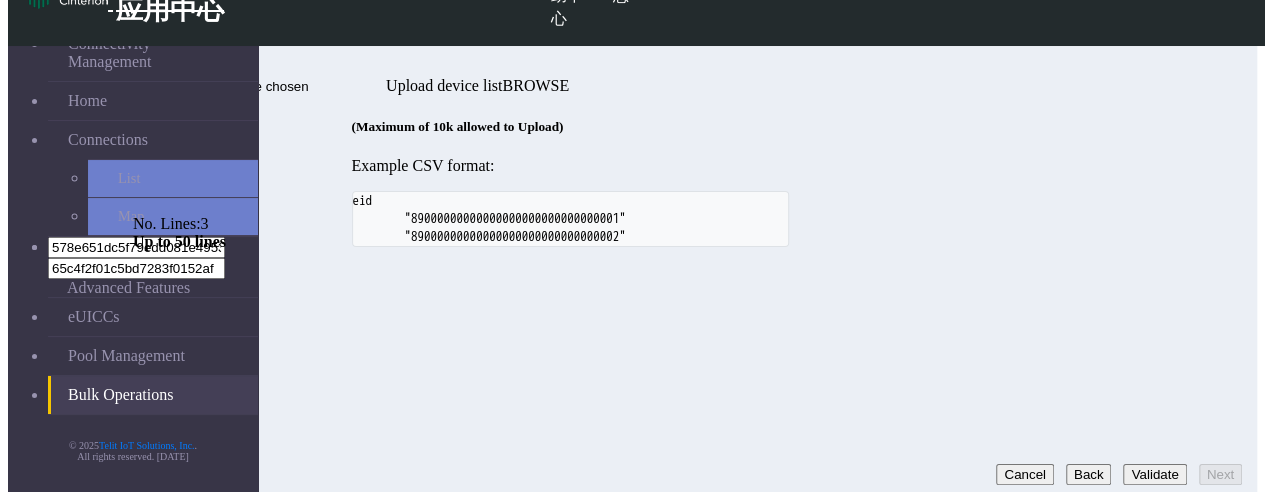 type on "89000000000000000000000000009998,89000000000000000000000000009999,89000000000000000000000000010001" 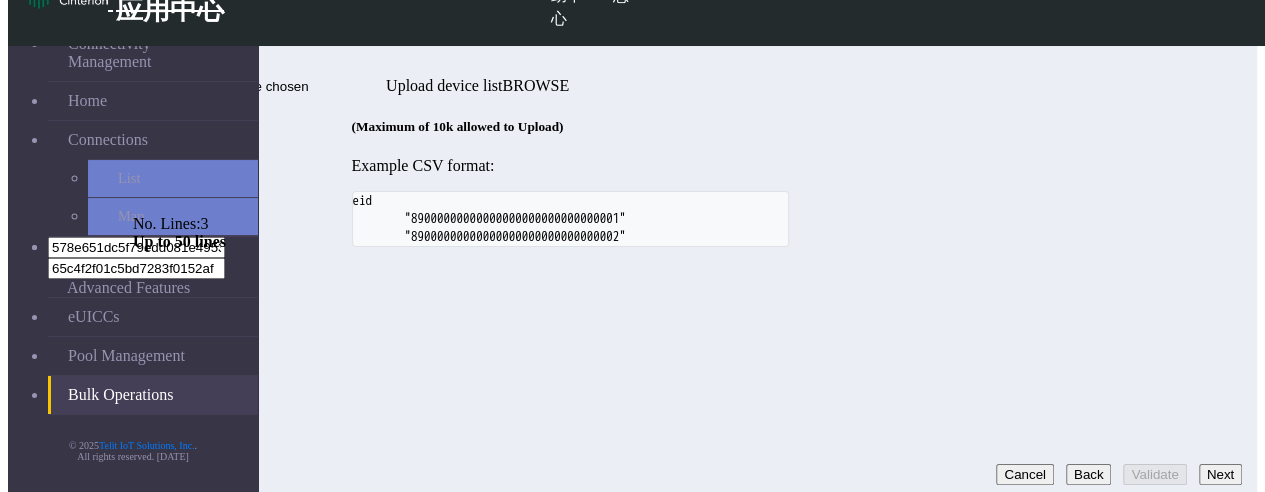 click on "Next" at bounding box center (1220, 474) 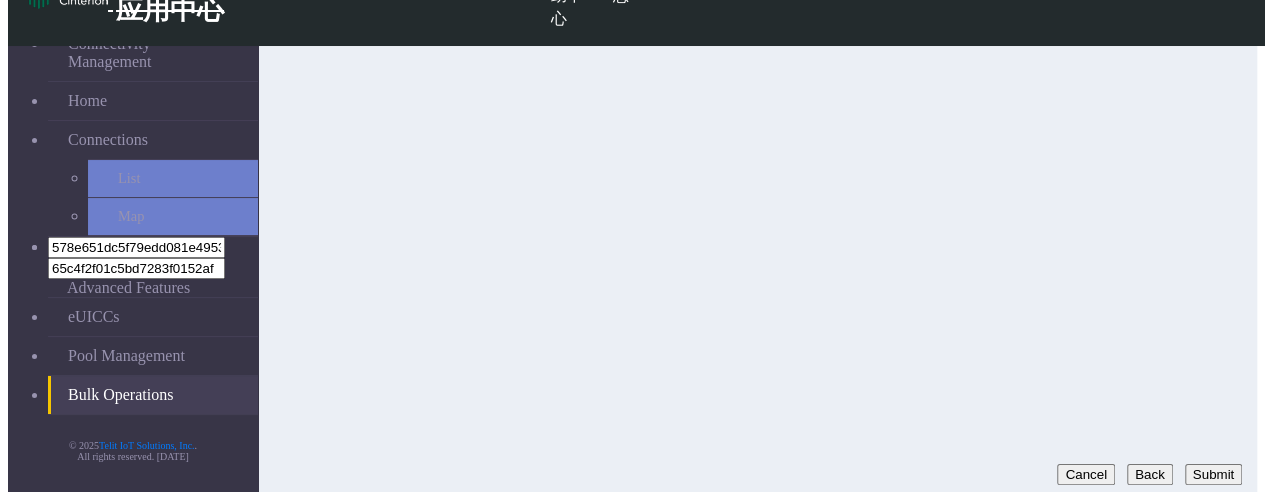 click on "Cancel" 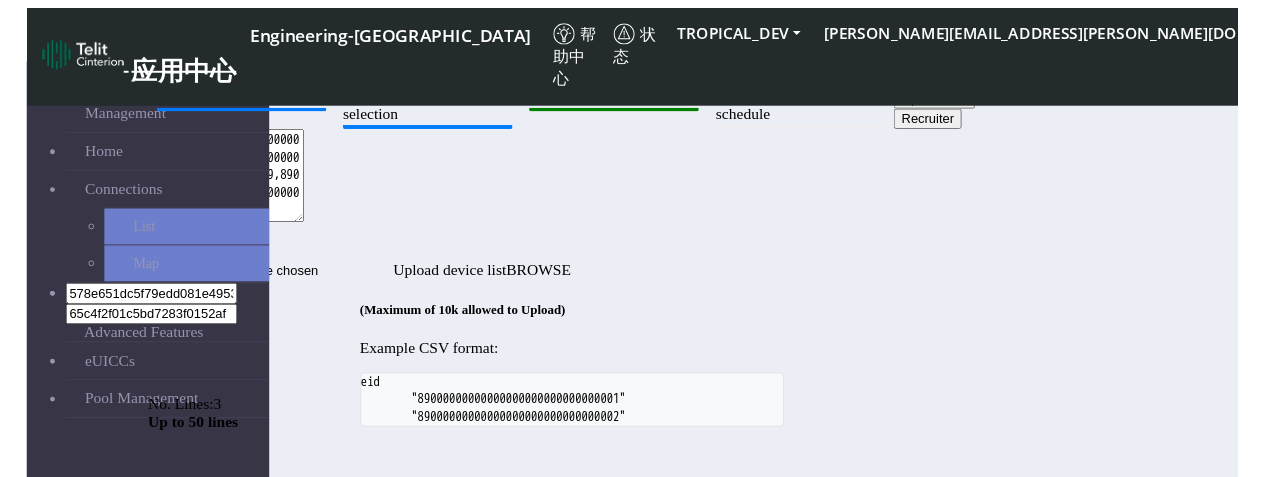 scroll, scrollTop: 138, scrollLeft: 0, axis: vertical 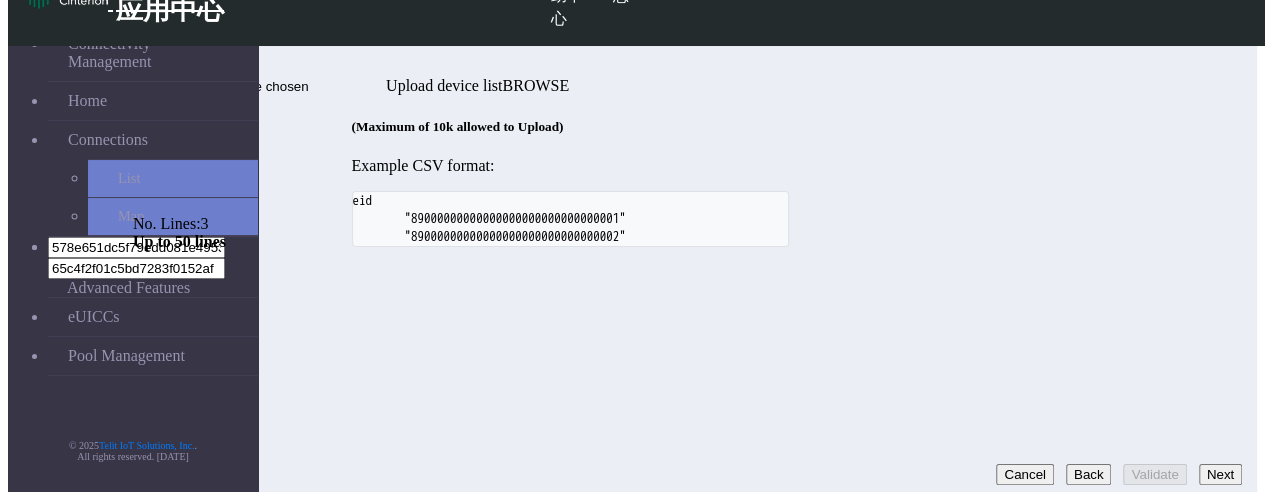 click on "89000000000000000000000000009998,89000000000000000000000000009999,89000000000000000000000000010001" at bounding box center [213, -12] 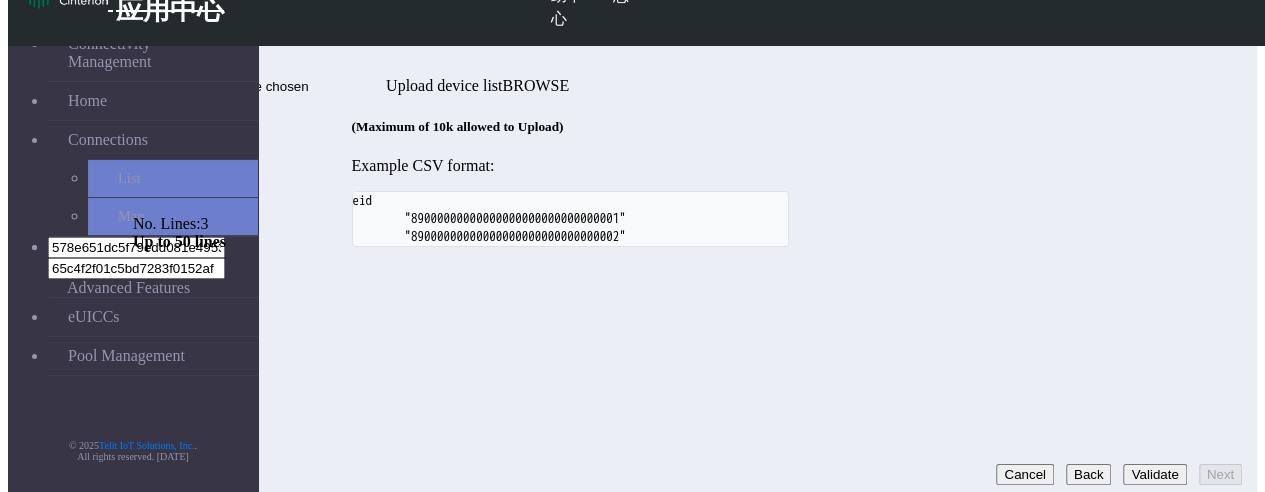 type on "89000000000000000000000000009998,89000000000000000000000000009999,89000000000000000000000000010000" 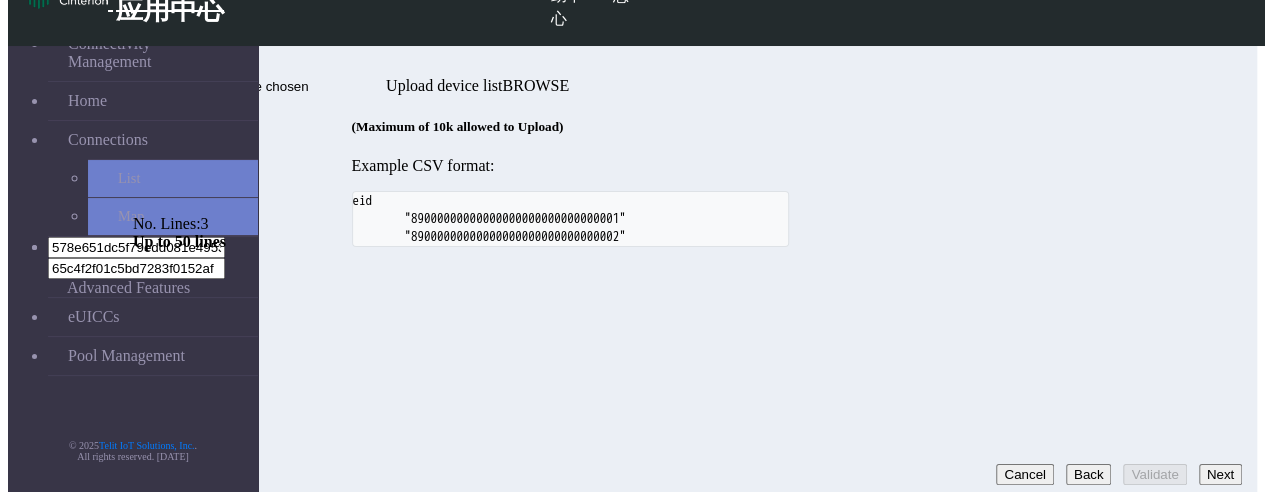 click on "Upload EID" at bounding box center [944, -92] 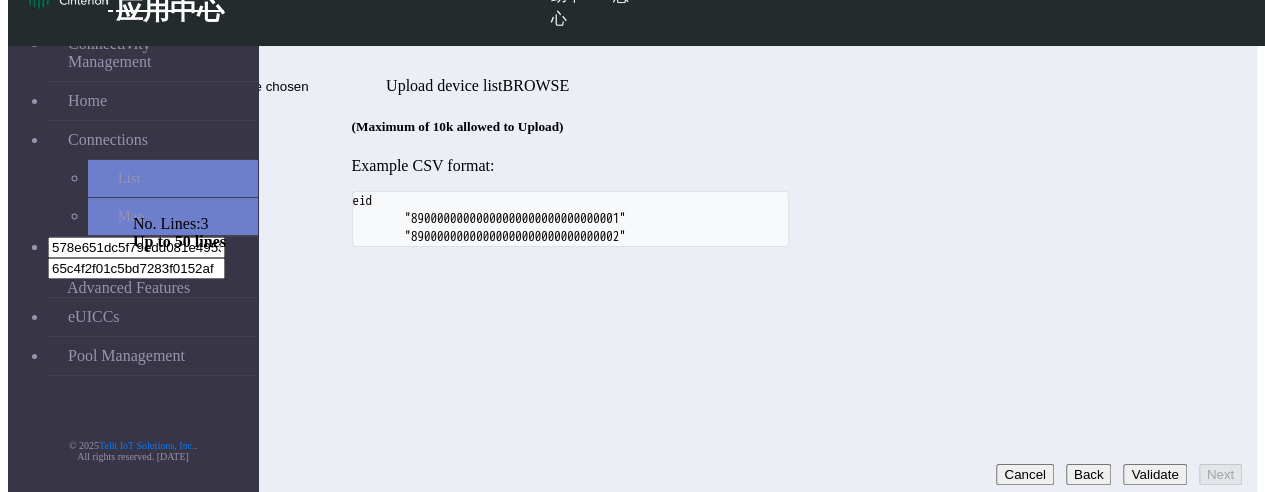 click on "Upload device list" at bounding box center (259, 86) 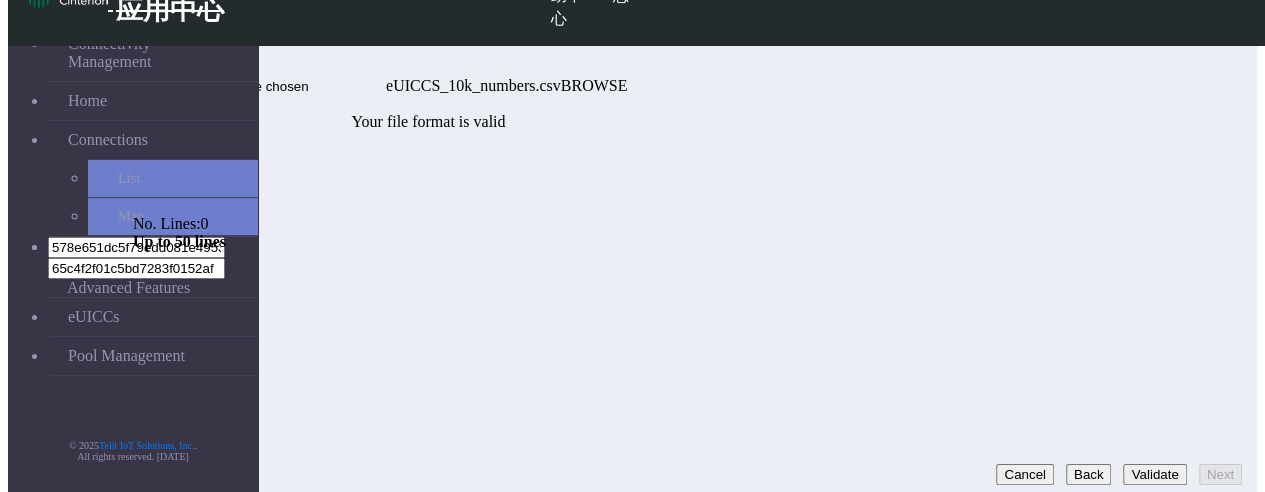 click on "Validate" at bounding box center [1154, 474] 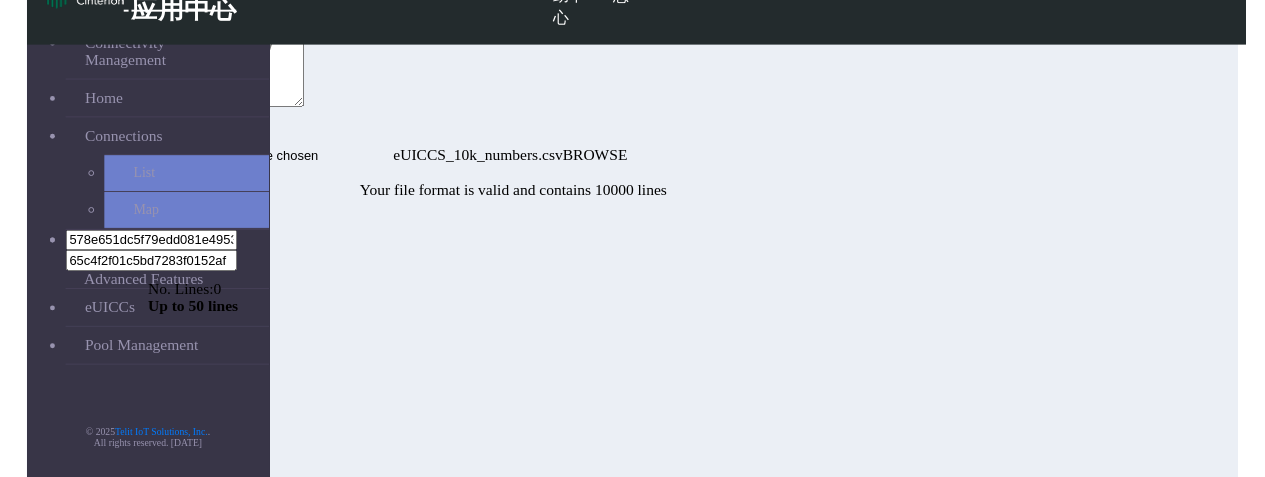 scroll, scrollTop: 138, scrollLeft: 0, axis: vertical 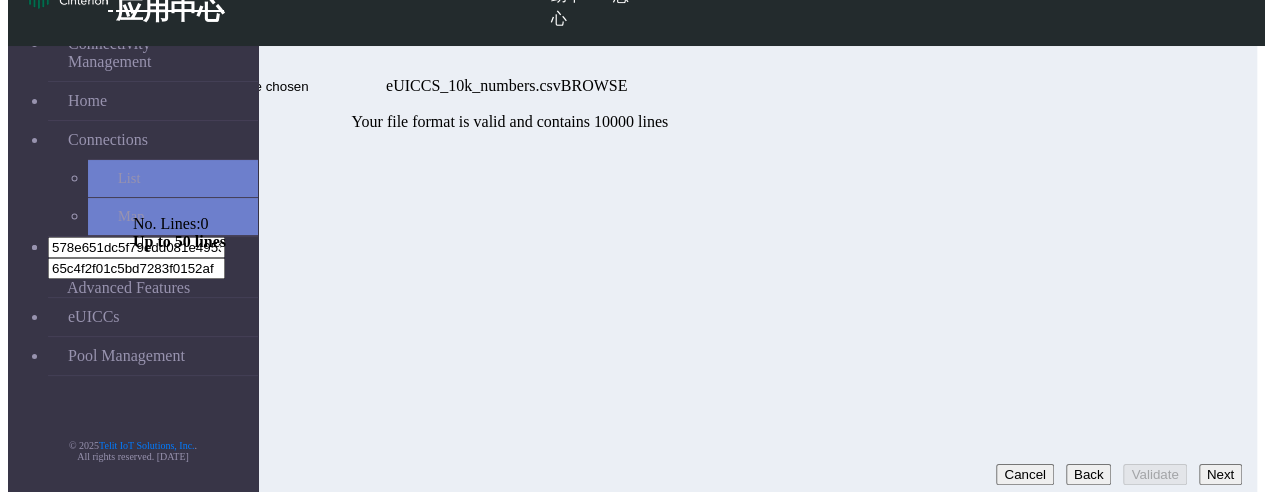 click on "Next" at bounding box center (1220, 474) 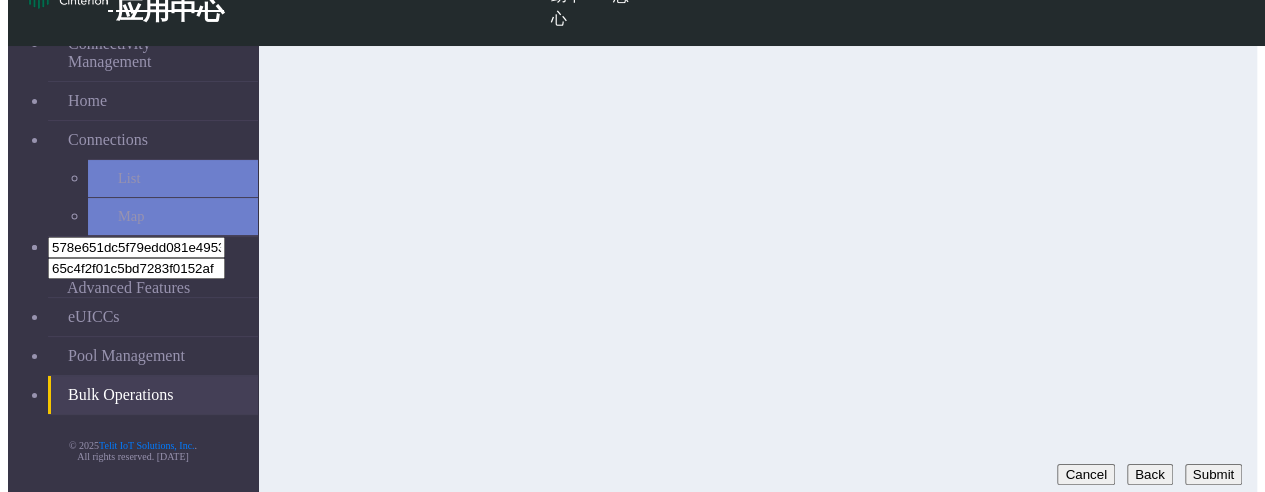 click on "Back" 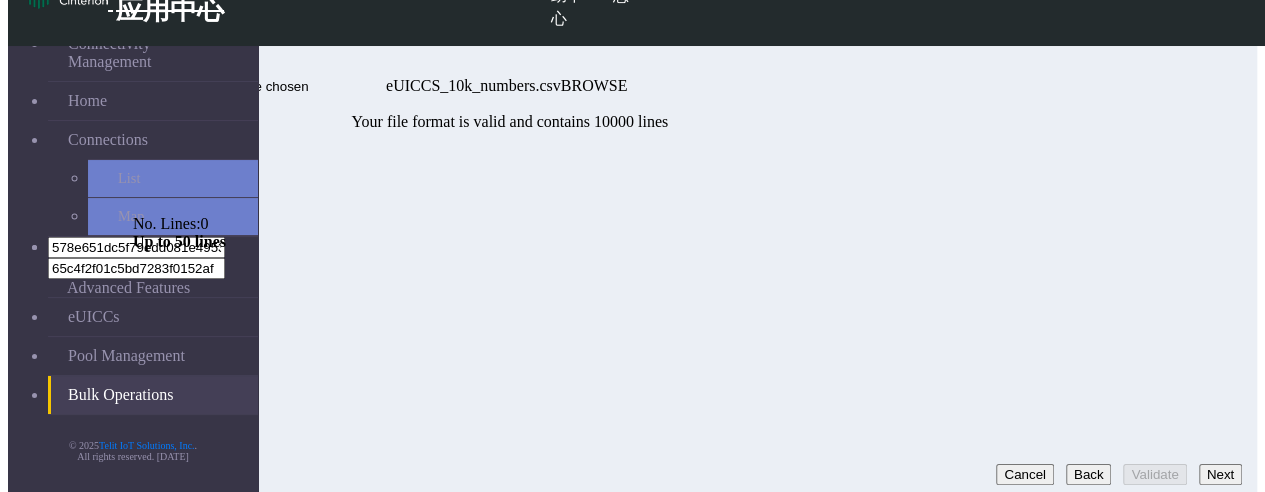 click on "eUICCS_10k_numbers.csv" at bounding box center [259, 86] 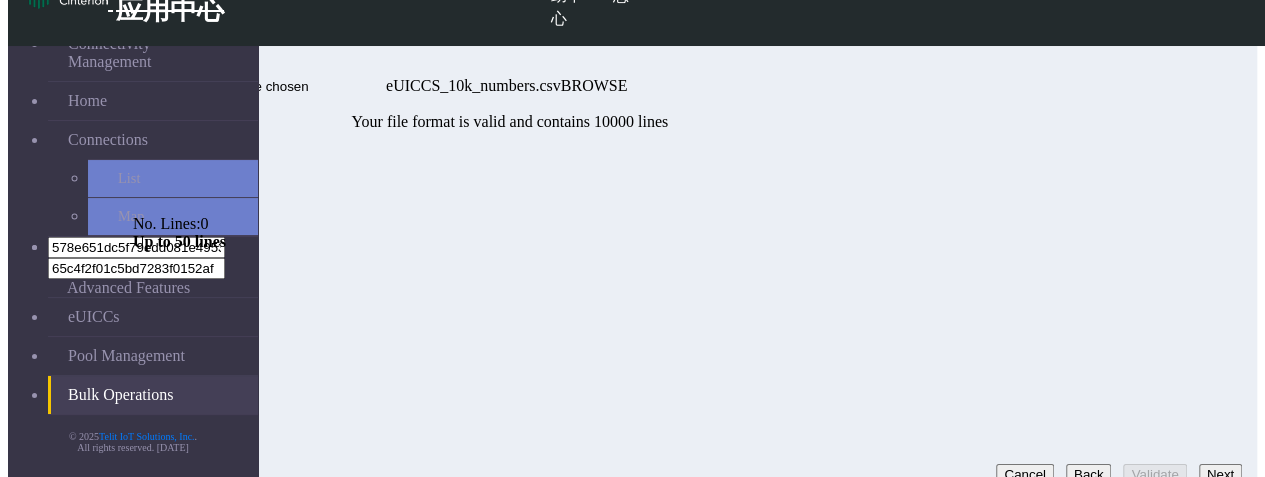 scroll, scrollTop: 64, scrollLeft: 0, axis: vertical 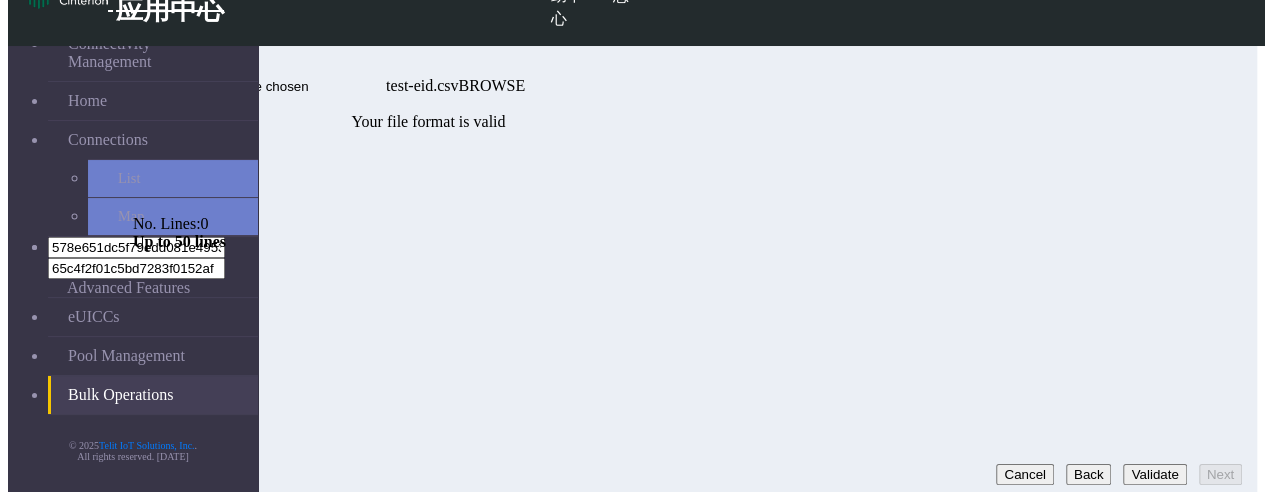 click on "Back" 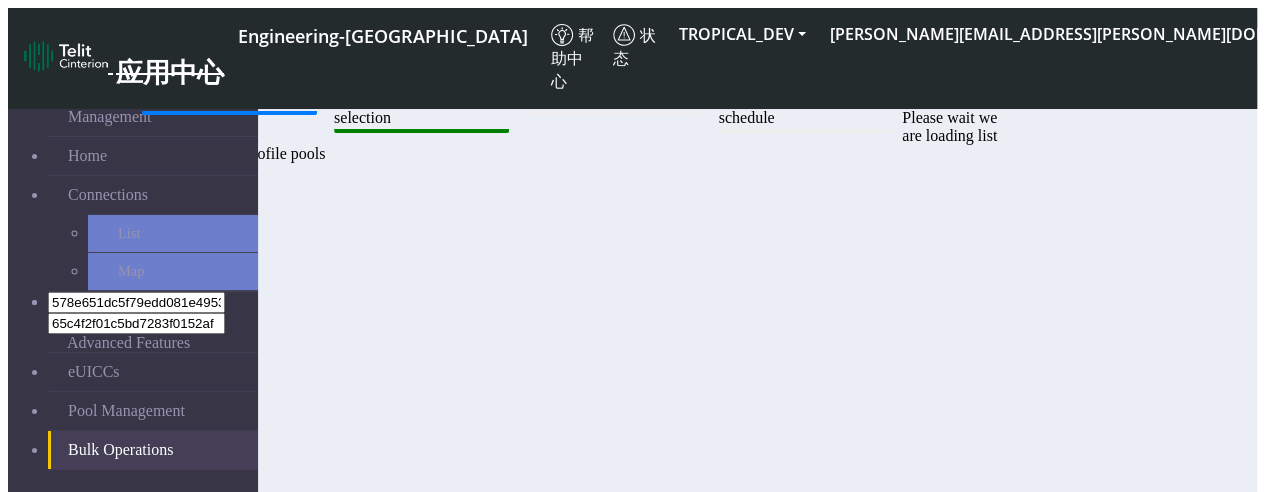 scroll, scrollTop: 138, scrollLeft: 0, axis: vertical 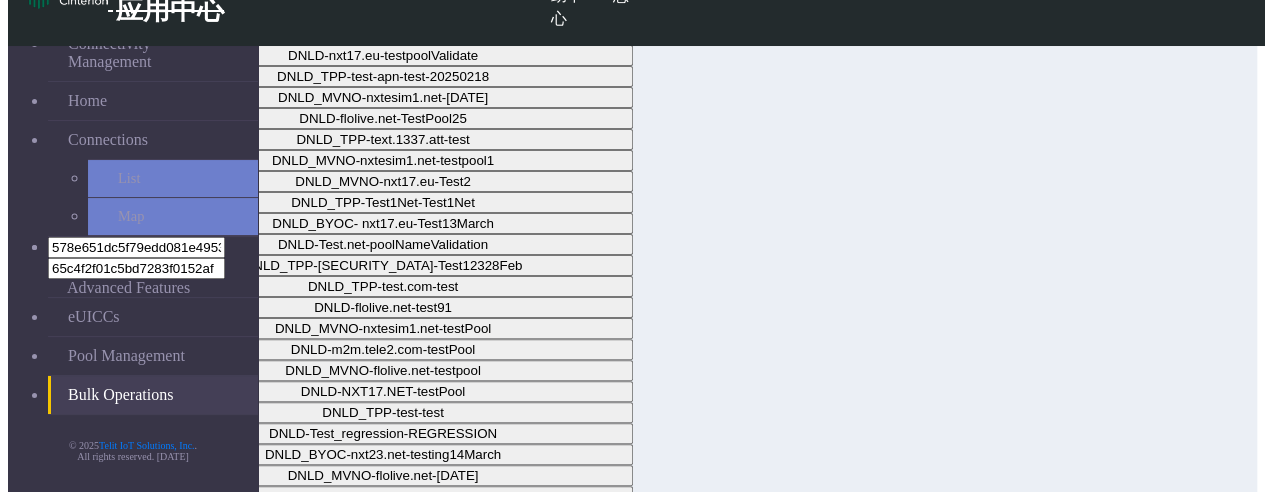 click on "Next" at bounding box center [1220, 1153] 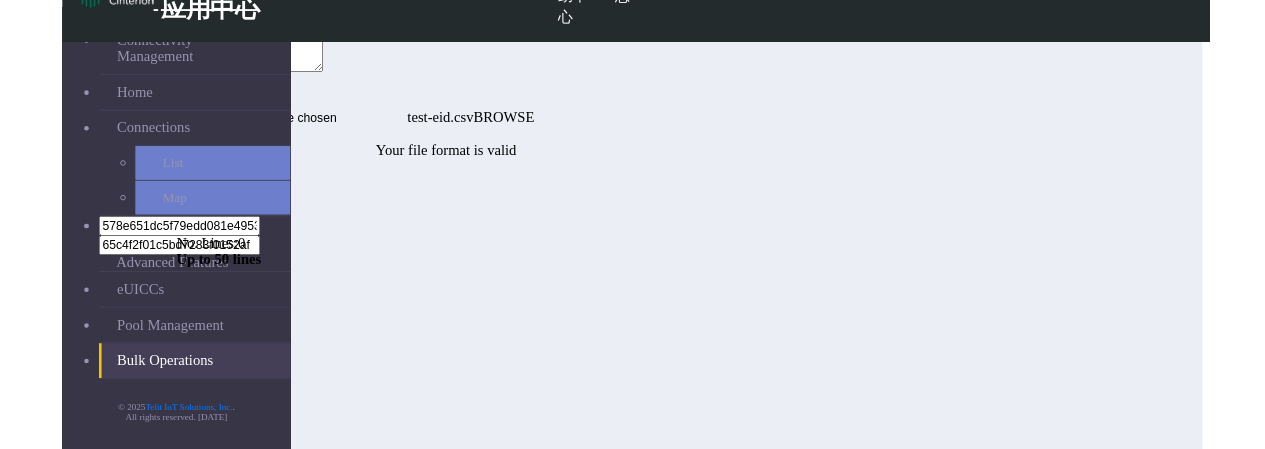 scroll, scrollTop: 138, scrollLeft: 0, axis: vertical 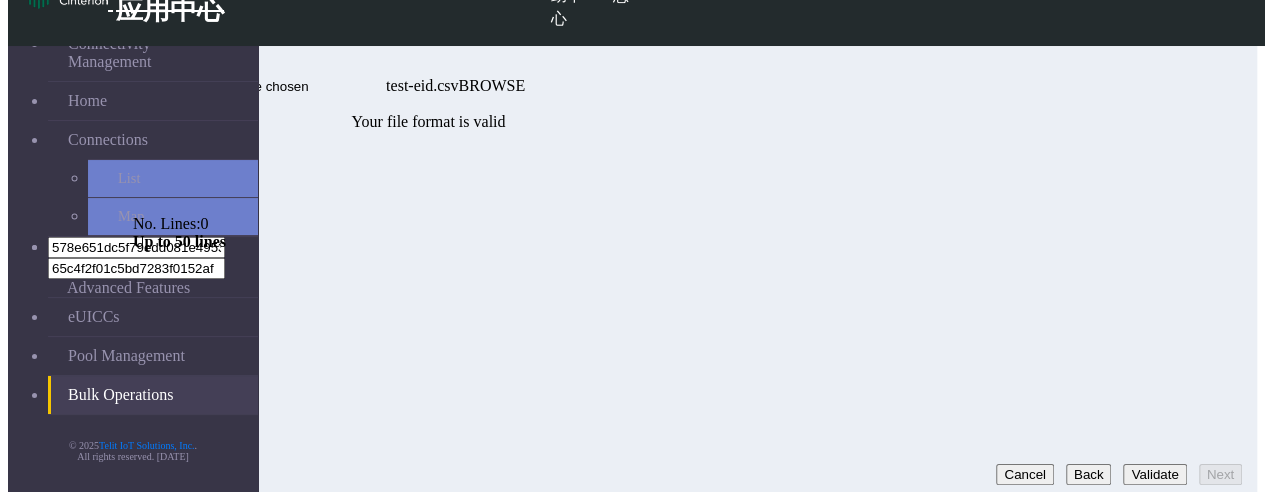 click on "Validate" at bounding box center [1154, 474] 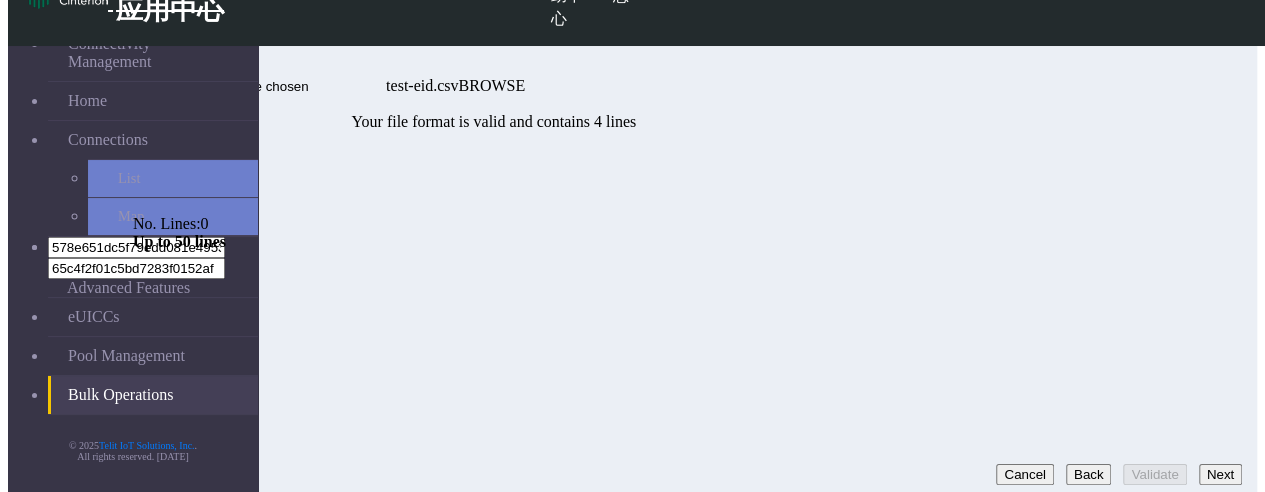 click on "Next" at bounding box center (1220, 474) 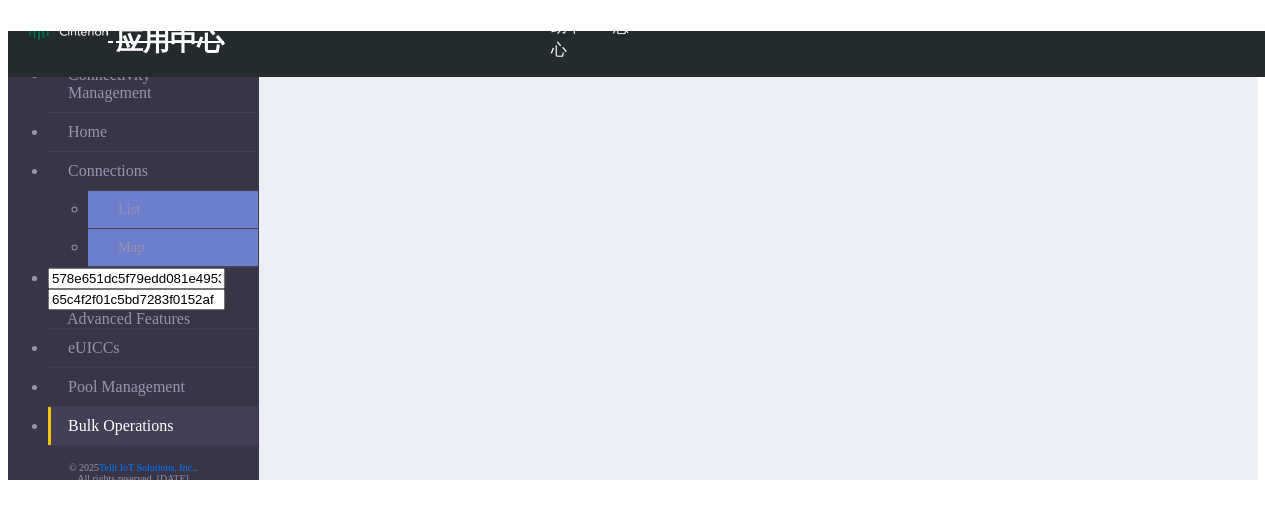 scroll, scrollTop: 120, scrollLeft: 0, axis: vertical 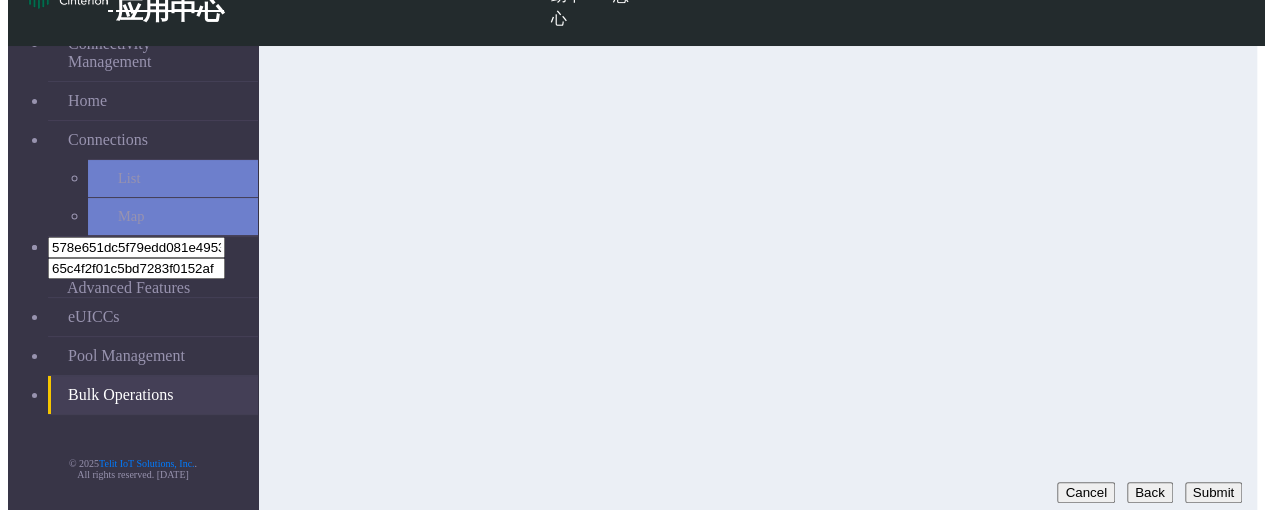 click on "Back" 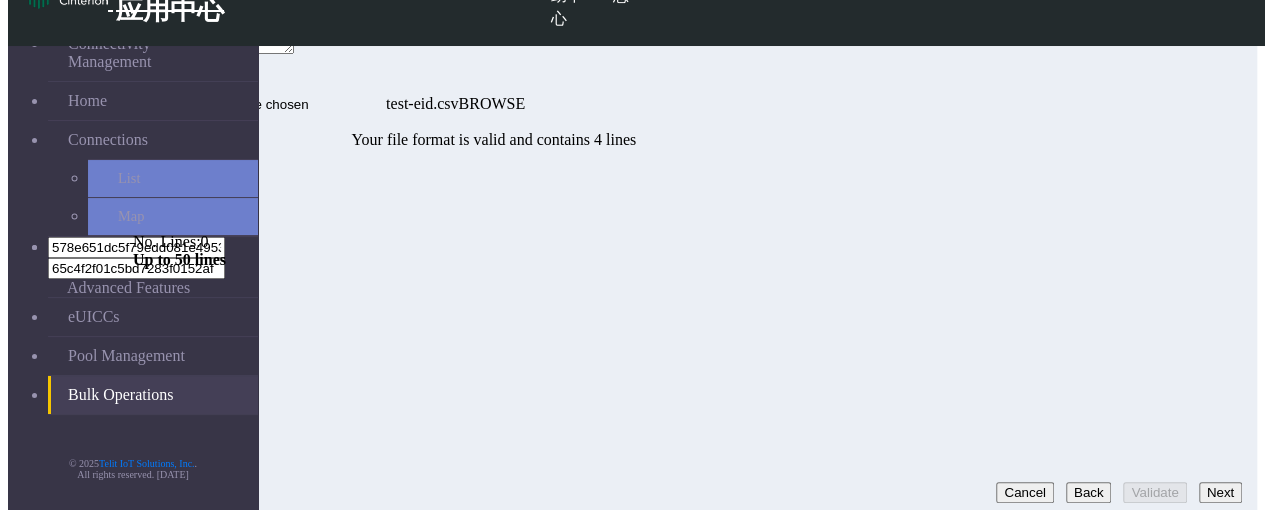 click on "Recruiter" at bounding box center [937, -53] 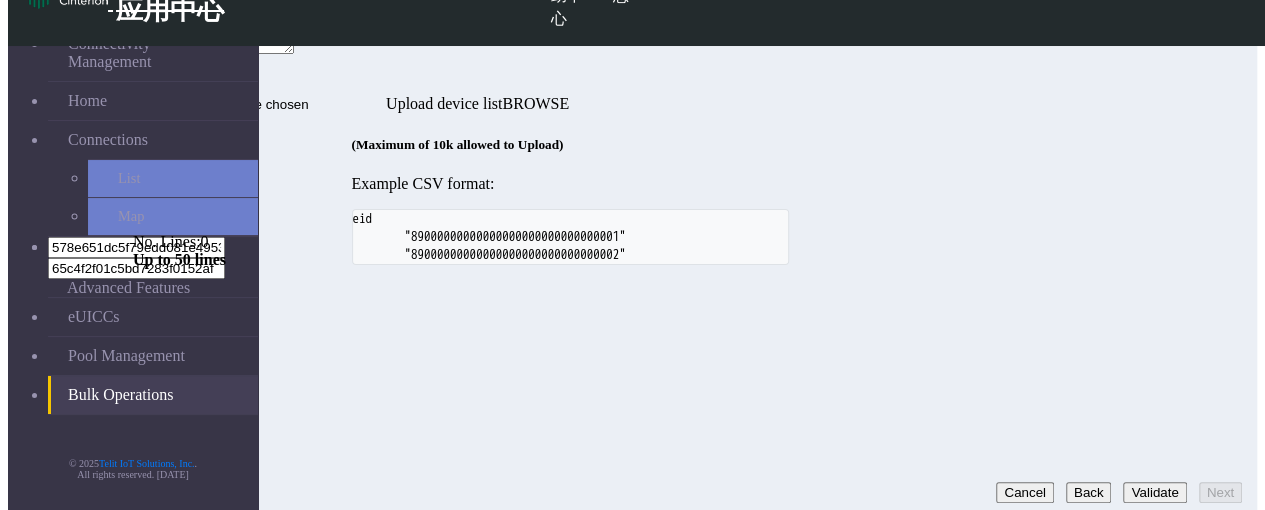 click on "Step 1:  Task selection  Step 2:  Profile pool selection  Step 3:  EID selection  Step 4:  EID profile schedule  Upload EID   Recruiter   No. Lines:  0   Up to 50 lines   Upload device list  (Maximum of 10k allowed to Upload) Example CSV format:         eid
"89000000000000000000000000000001"
"89000000000000000000000000000002"
Cancel   Back   Validate   Next" 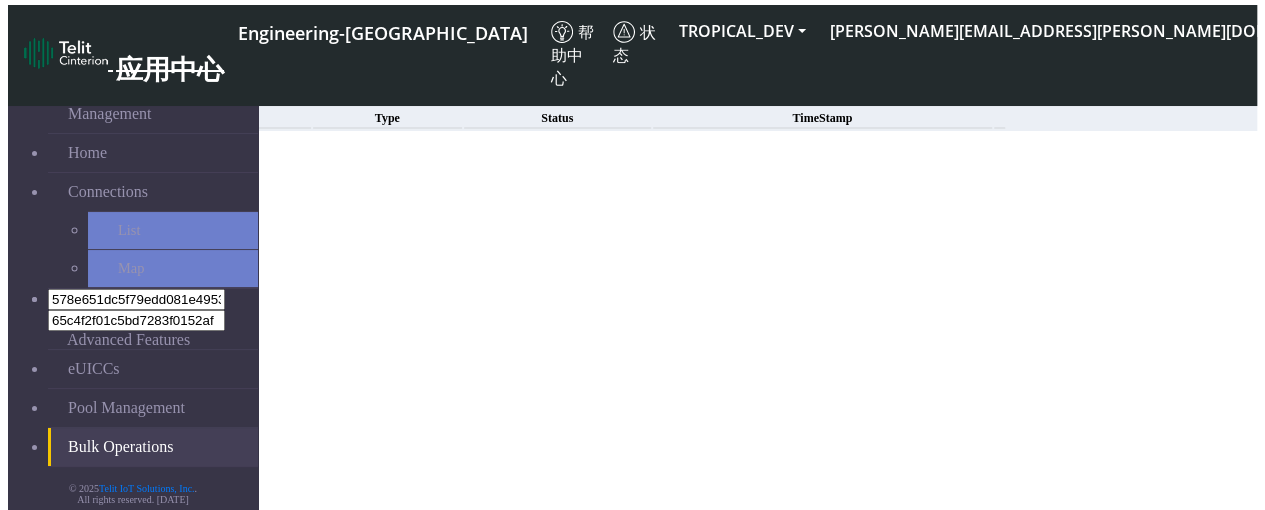 scroll, scrollTop: 0, scrollLeft: 0, axis: both 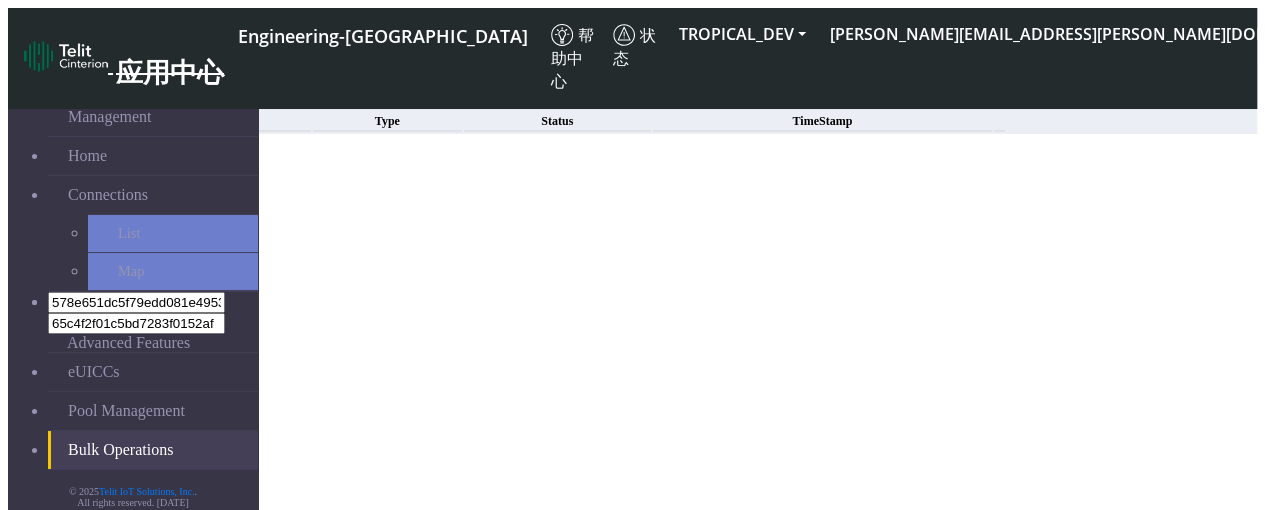 click on "New" 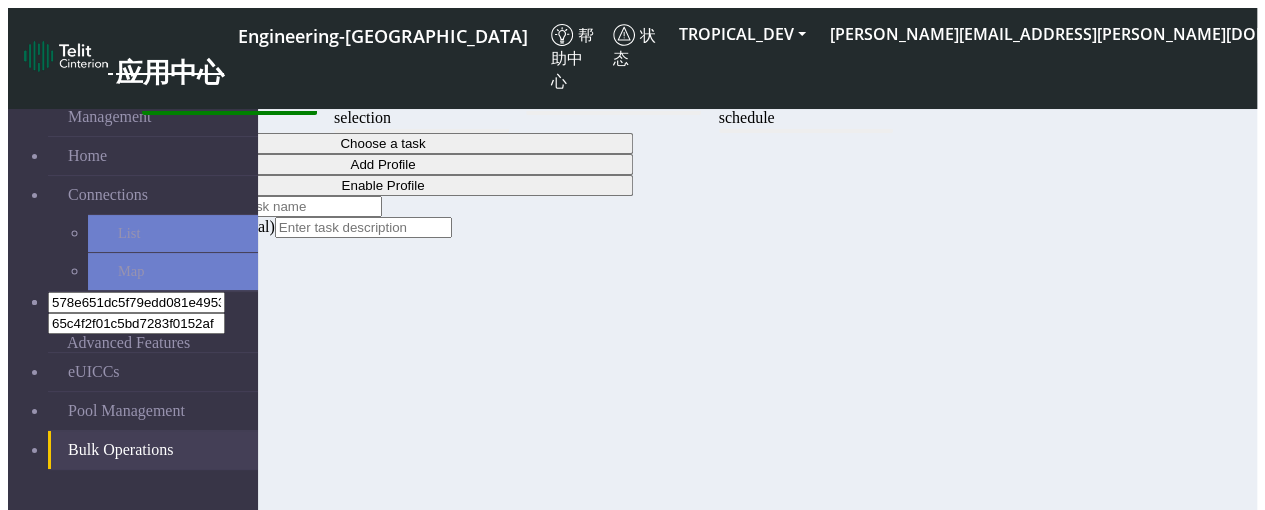 click on "Choose a task" at bounding box center [383, 143] 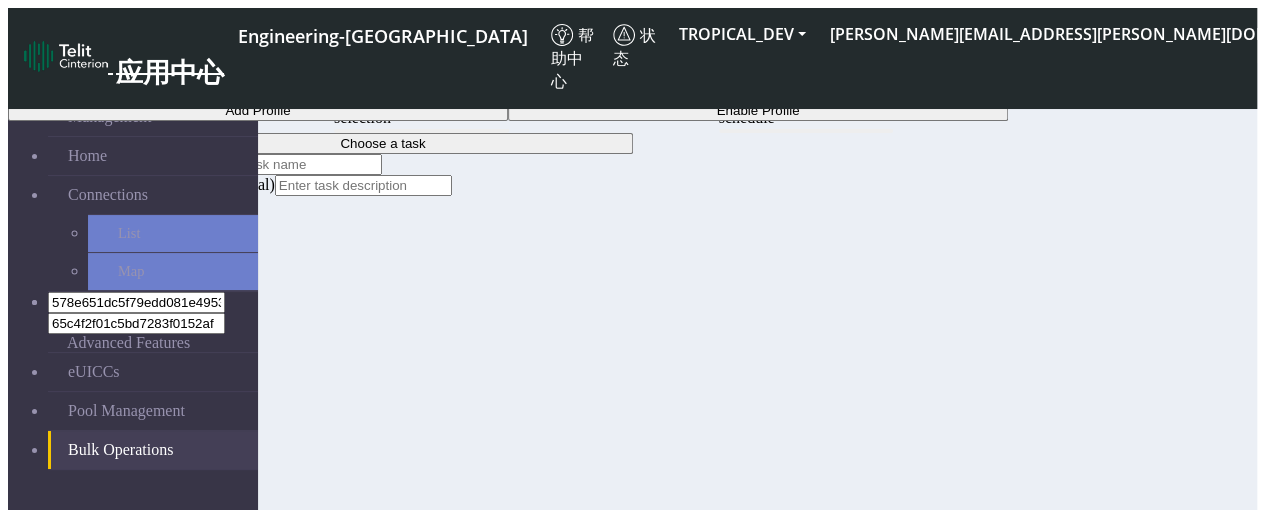 click on "Add Profile" at bounding box center (258, 110) 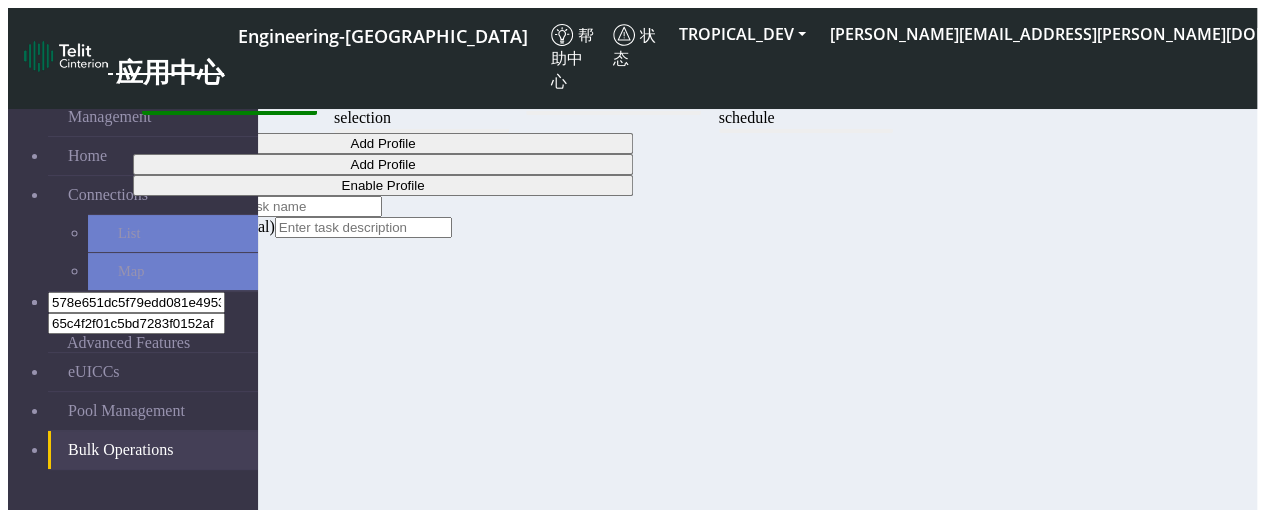 click 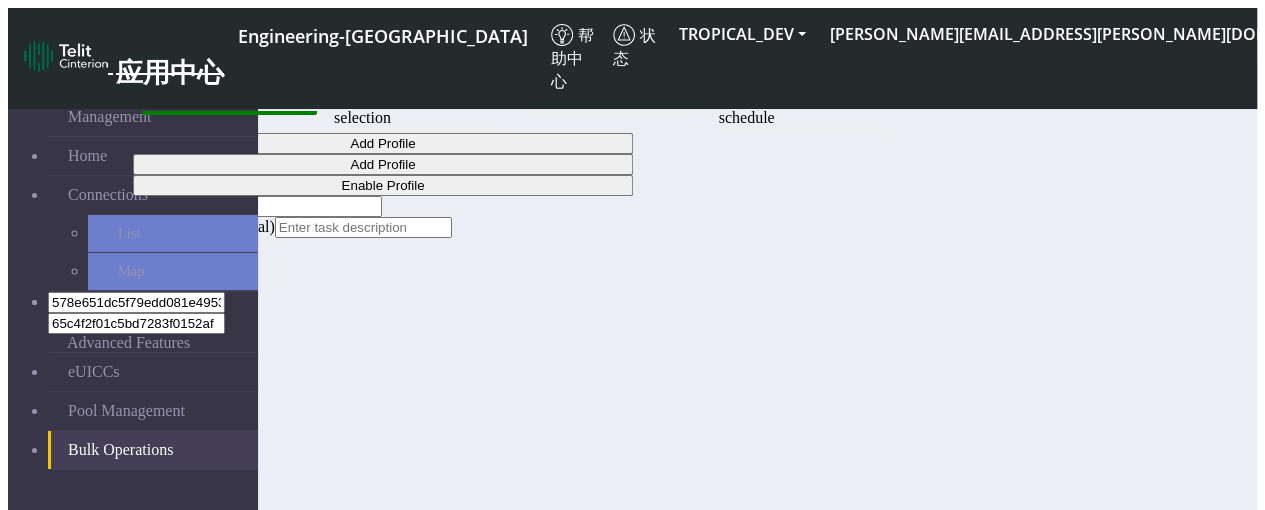click on "d" 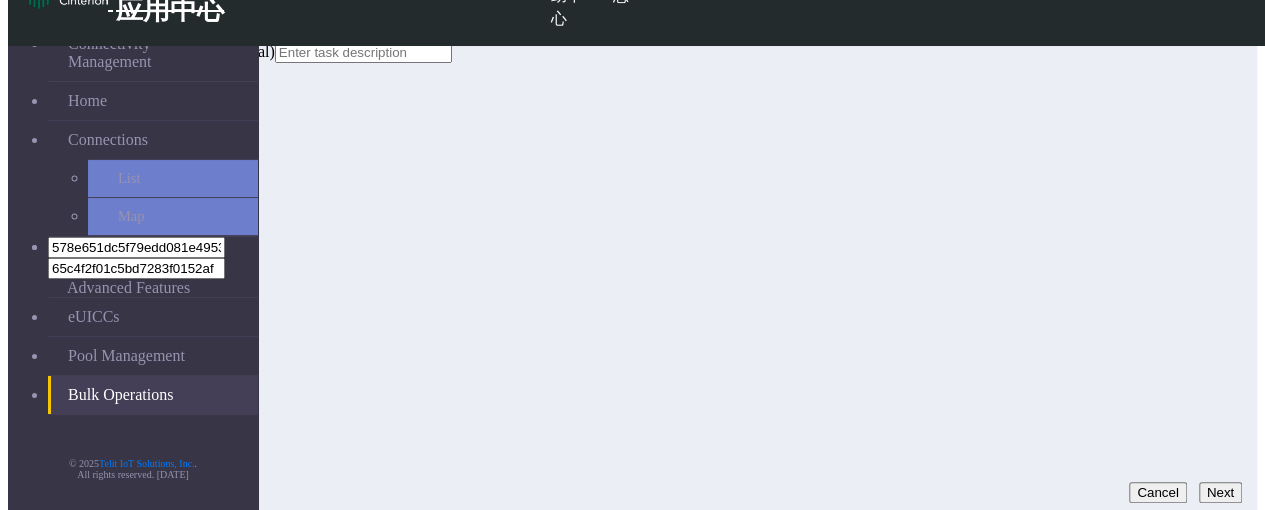 type on "das" 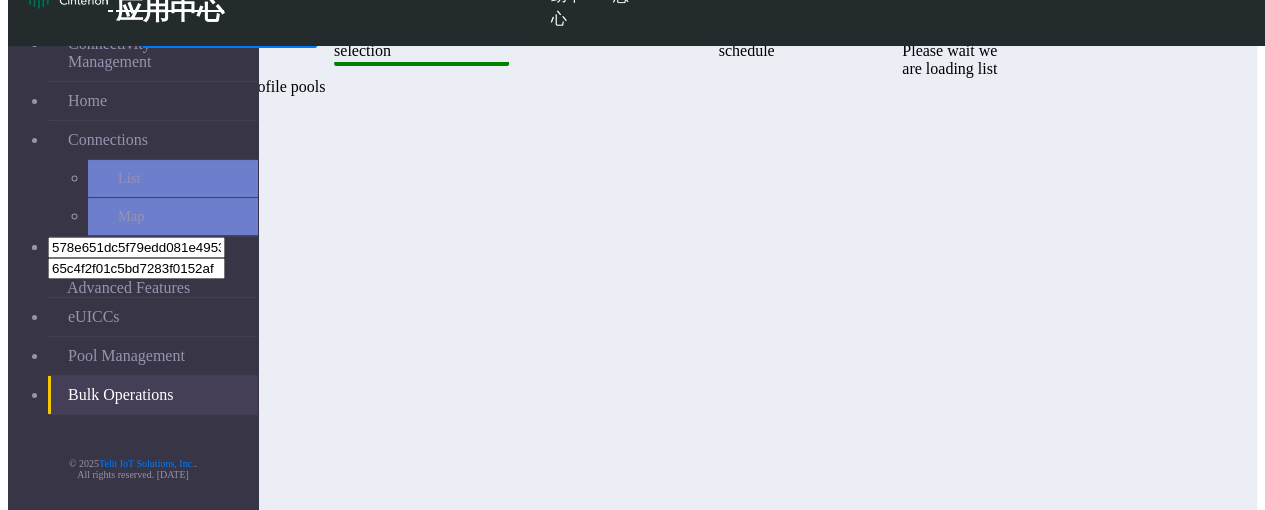 scroll, scrollTop: 9, scrollLeft: 0, axis: vertical 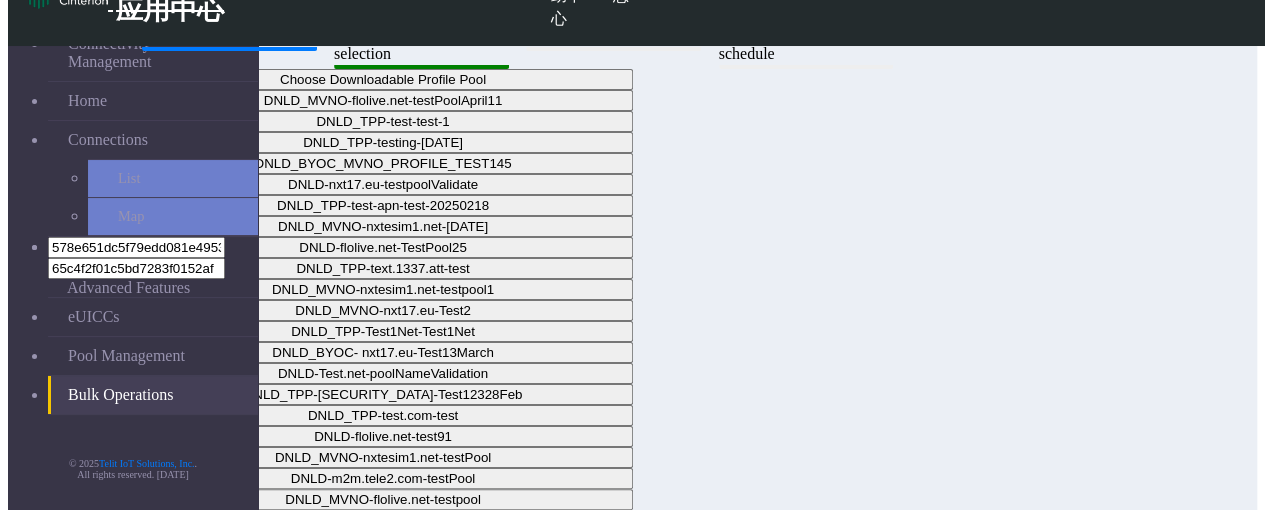 click on "Step 1:  Task selection  Step 2:  Profile pool selection  Step 3:  EID selection  Step 4:  EID profile schedule Choose Downloadable Profile Pool  DNLD_MVNO-flolive.net-testPoolApril11   DNLD_TPP-test-test-1   DNLD_TPP-testing-[DATE]   DNLD_BYOC_MVNO_PROFILE_TEST145   DNLD-nxt17.eu-testpoolValidate   DNLD_TPP-test-apn-test-20250218   DNLD_MVNO-nxtesim1.net-[DATE]   DNLD-flolive.net-TestPool25   DNLD_TPP-text.1337.att-test   DNLD_MVNO-nxtesim1.net-testpool1   DNLD_MVNO-nxt17.eu-Test2   DNLD_TPP-Test1Net-Test1Net   DNLD_BYOC- nxt17.eu-Test13March   DNLD-Test.net-poolNameValidation   DNLD_TPP-[SECURITY_DATA]-Test12328Feb   DNLD_TPP-test.com-test   DNLD-flolive.net-test91   DNLD_MVNO-nxtesim1.net-testPool   DNLD-m2m.tele2.com-testPool   DNLD_MVNO-flolive.net-testpool   DNLD-NXT17.NET-testPool   DNLD_TPP-test-test   DNLD-Test_regression-REGRESSION   DNLD_BYOC-nxt23.net-testing14March   DNLD_MVNO-flolive.net-[DATE]   DNLD_MVNO-nxtesim1.net-[DATE]   DNLD_MVNO-nxt17.eu-Test3   DNLD-nxtesim1.net-[DATE]   DNLD_TPP_TEST1_POOL" 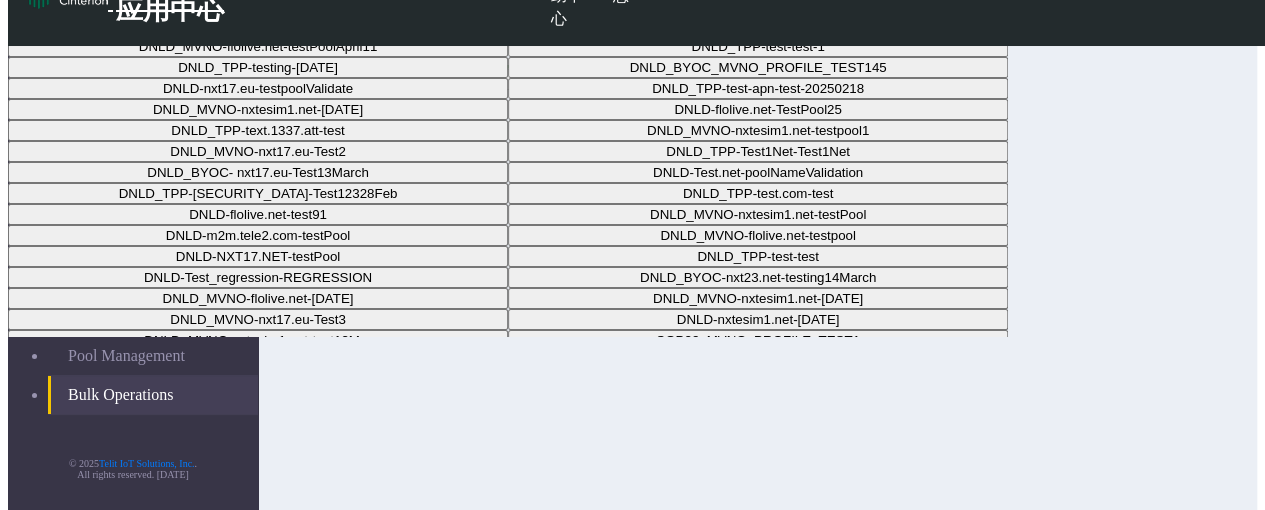 click on "DNLD_TPP-testing-[DATE]" at bounding box center [258, 67] 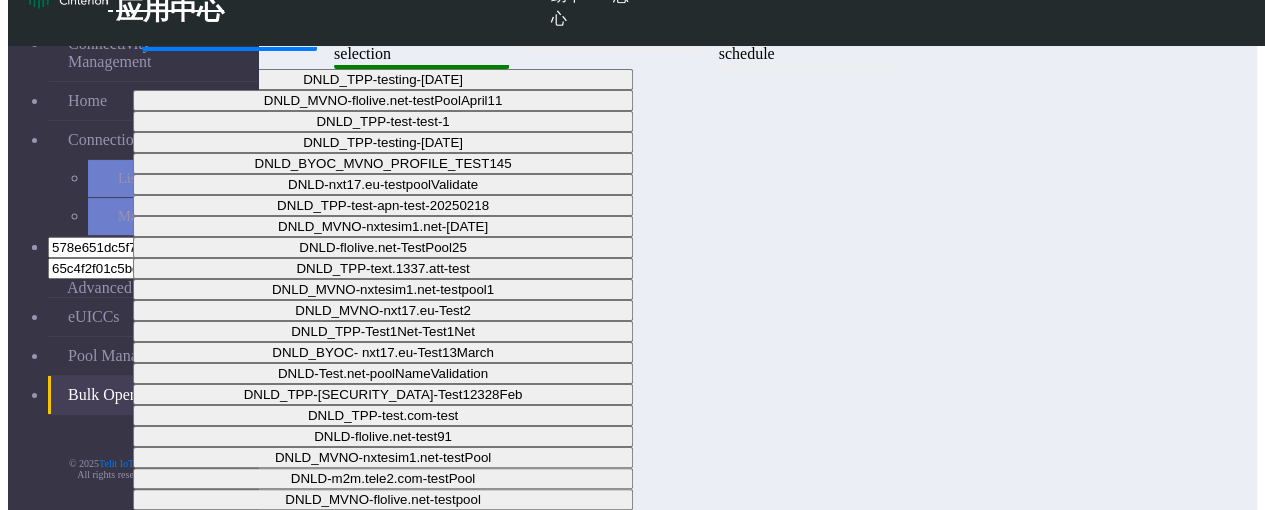 scroll, scrollTop: 120, scrollLeft: 0, axis: vertical 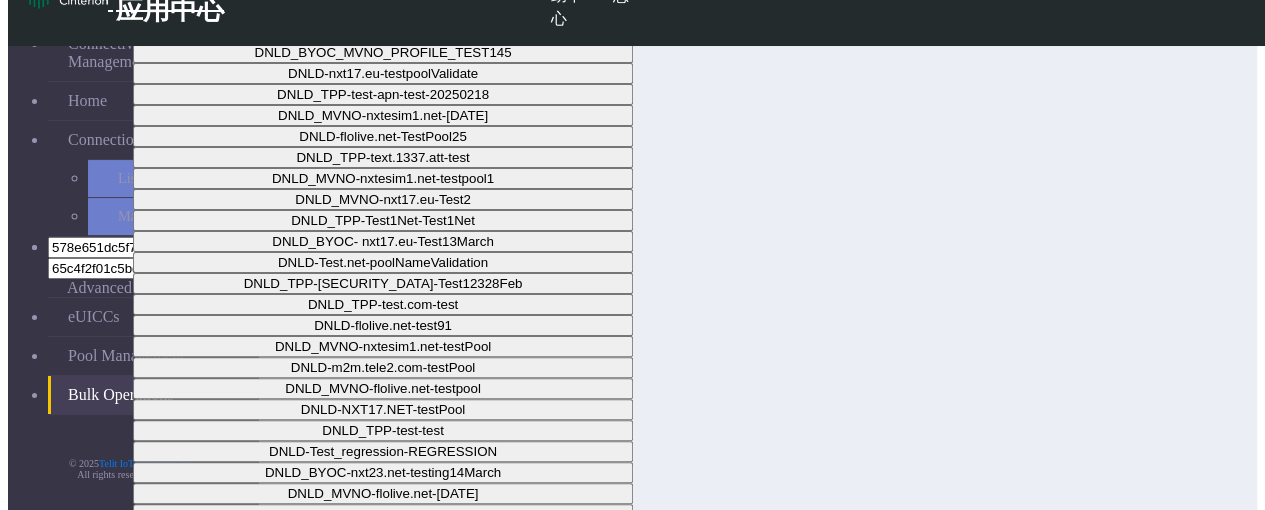 click on "Next" at bounding box center (1220, 1171) 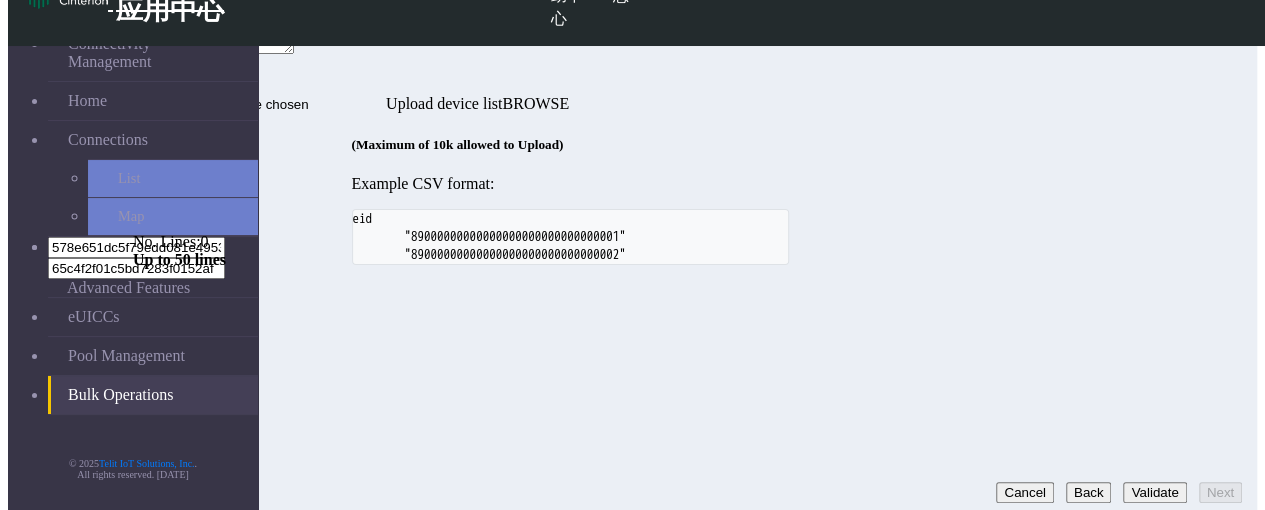 click at bounding box center (213, 6) 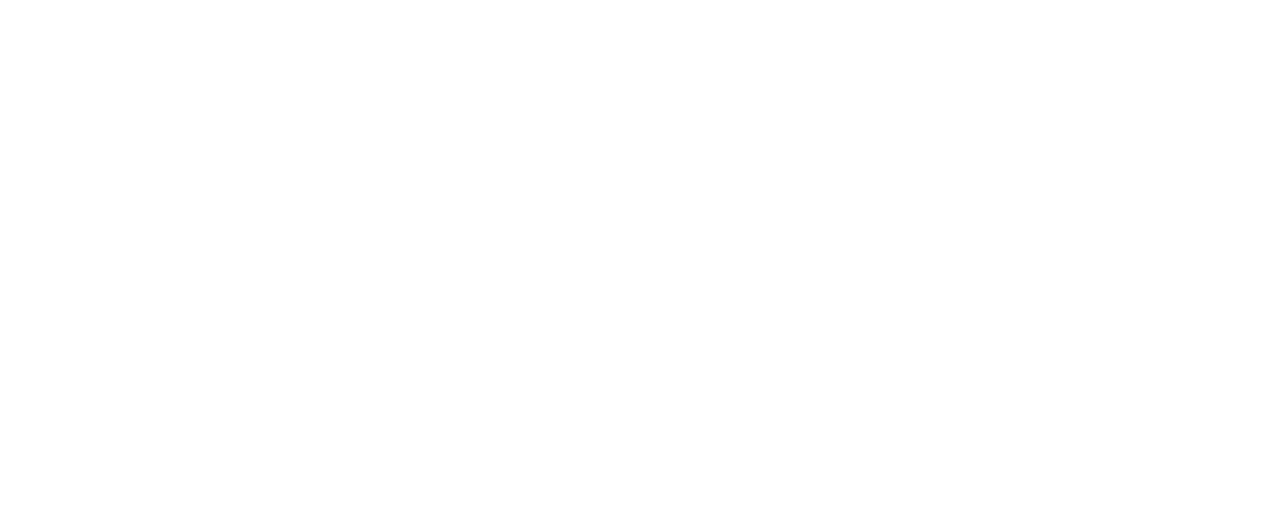 scroll, scrollTop: 0, scrollLeft: 0, axis: both 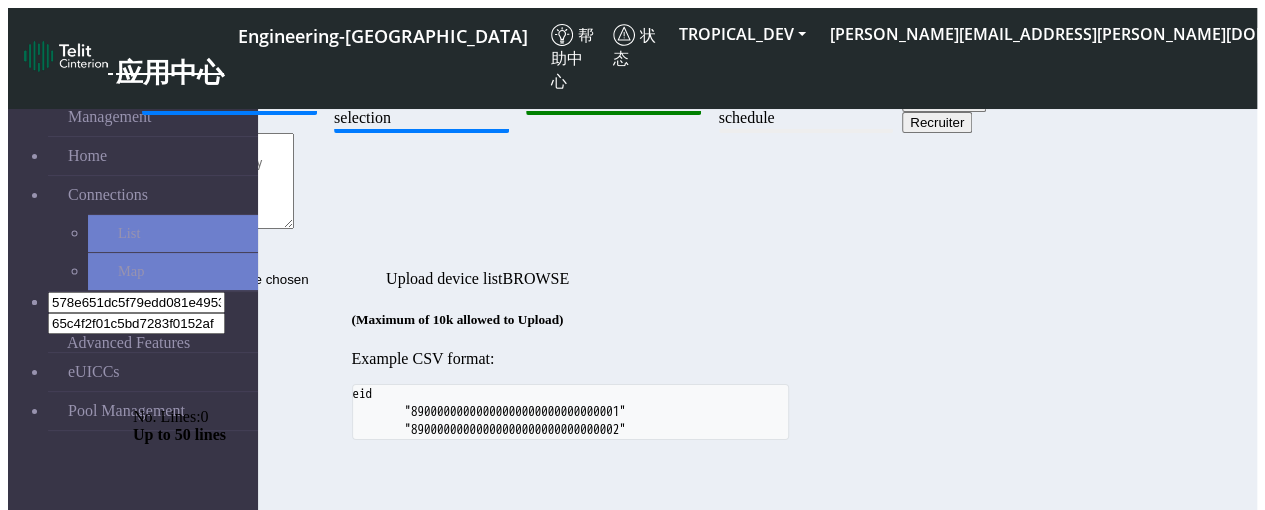 click on "Upload EID" at bounding box center (944, 101) 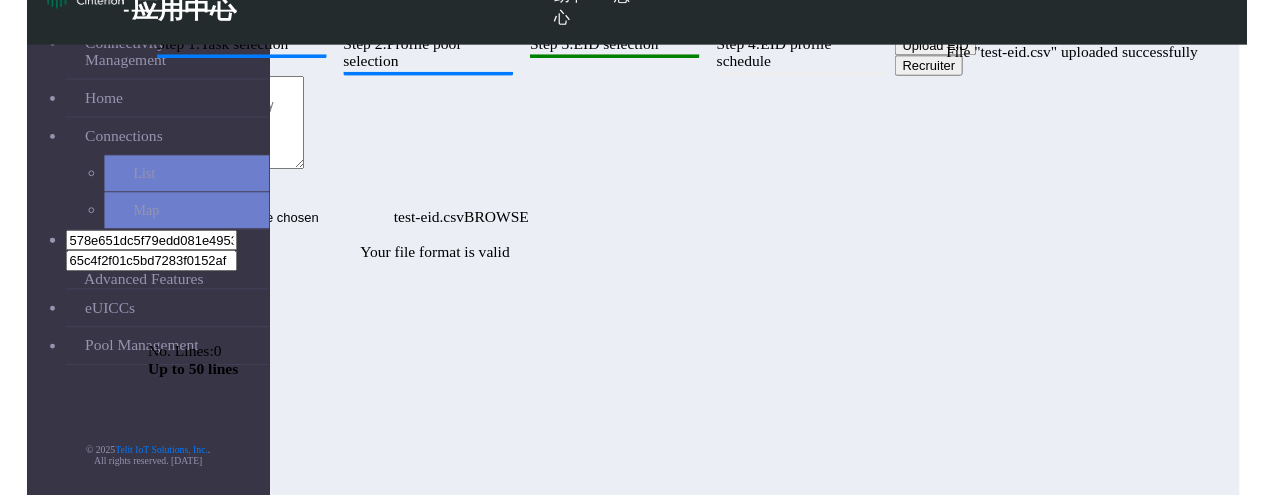 scroll, scrollTop: 120, scrollLeft: 0, axis: vertical 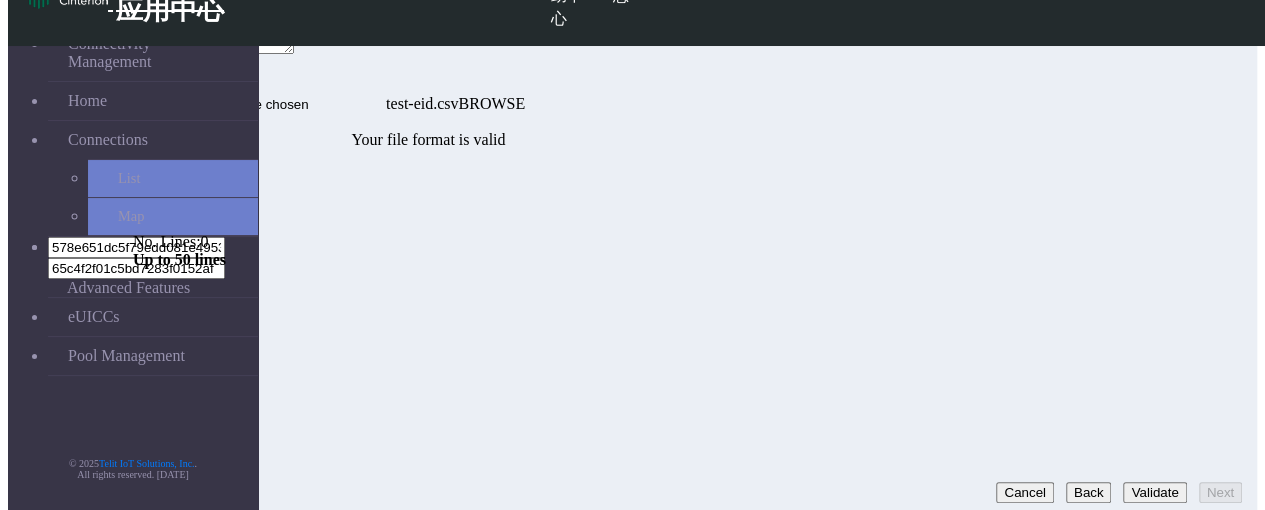 click on "Validate" at bounding box center [1154, 492] 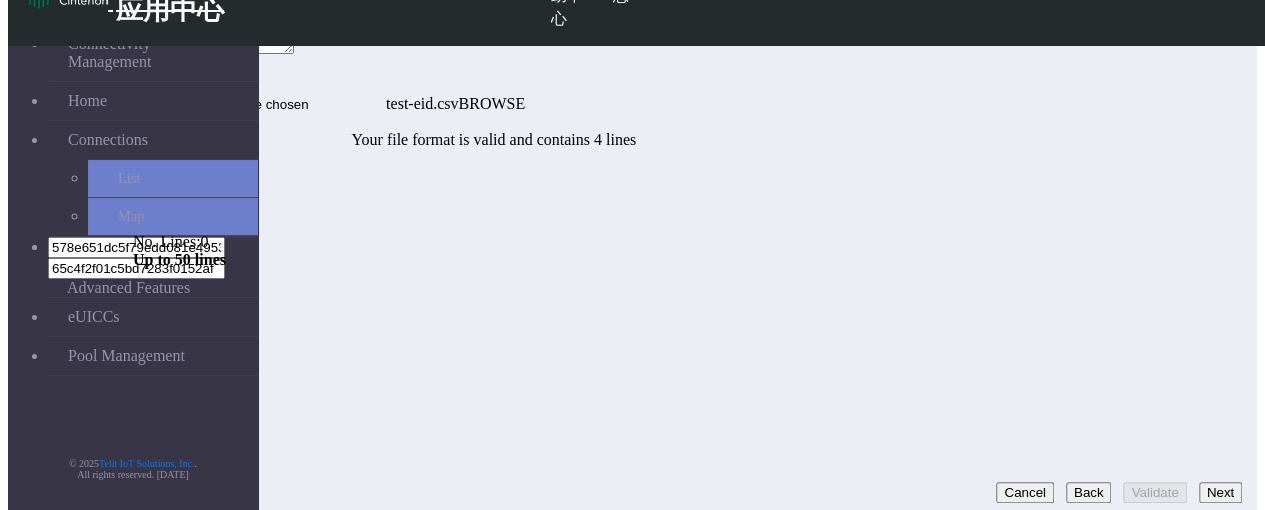 click on "Next" at bounding box center [1220, 492] 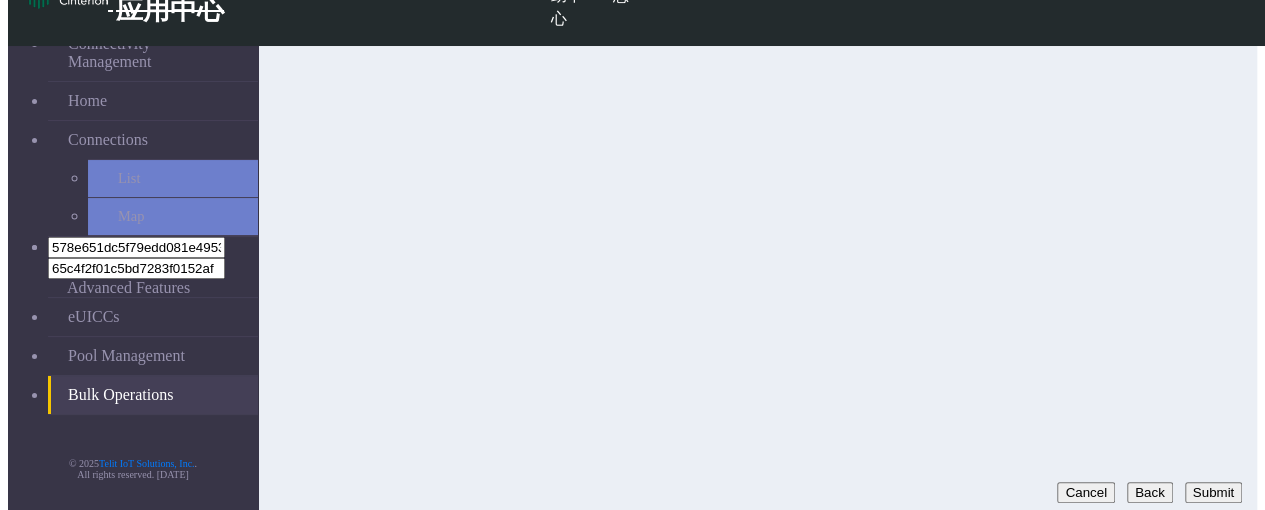 click on "Back" 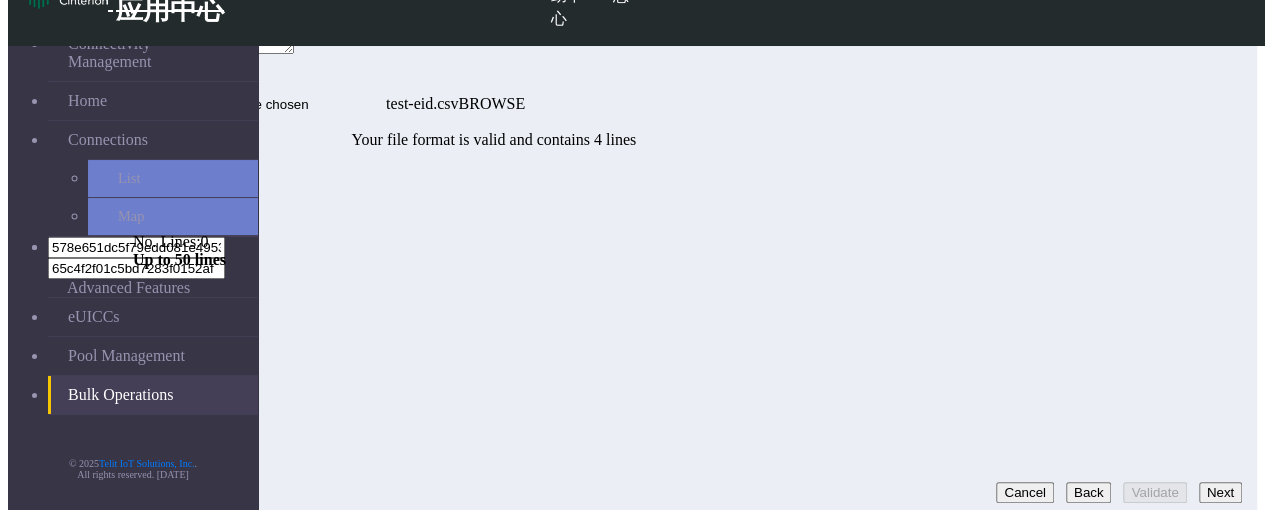 click on "Upload EID   Recruiter   No. Lines:  0   Up to 50 lines   test-eid.csv" 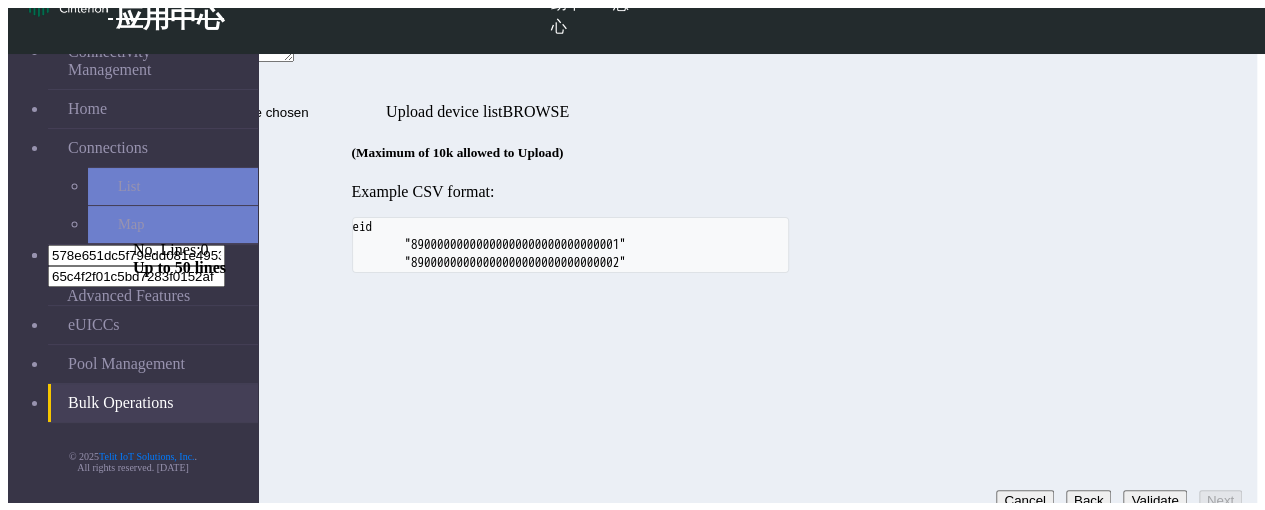 scroll, scrollTop: 46, scrollLeft: 0, axis: vertical 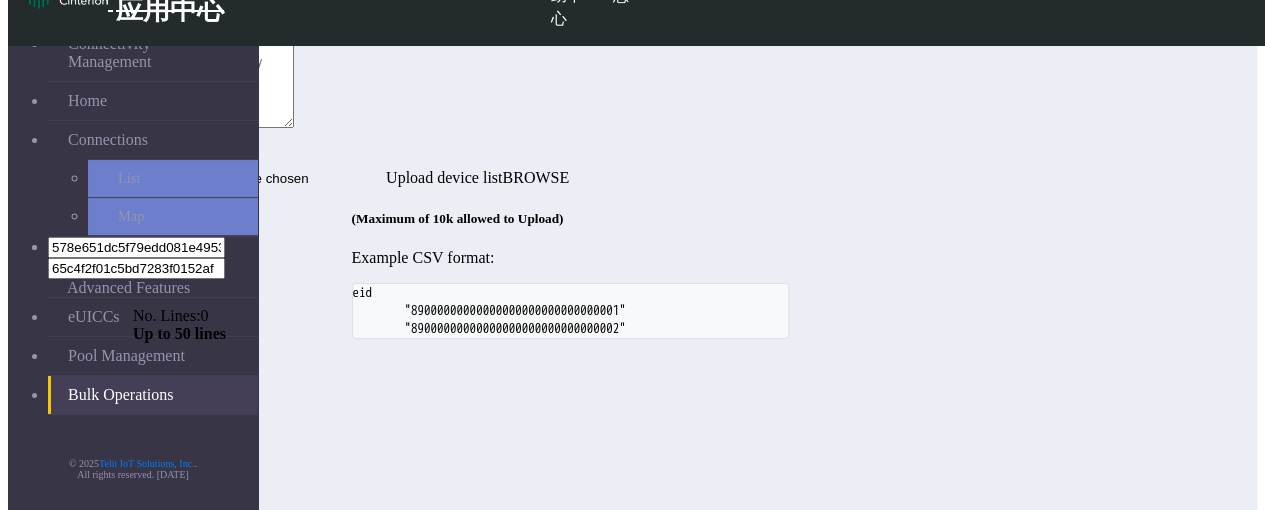 click at bounding box center (213, 80) 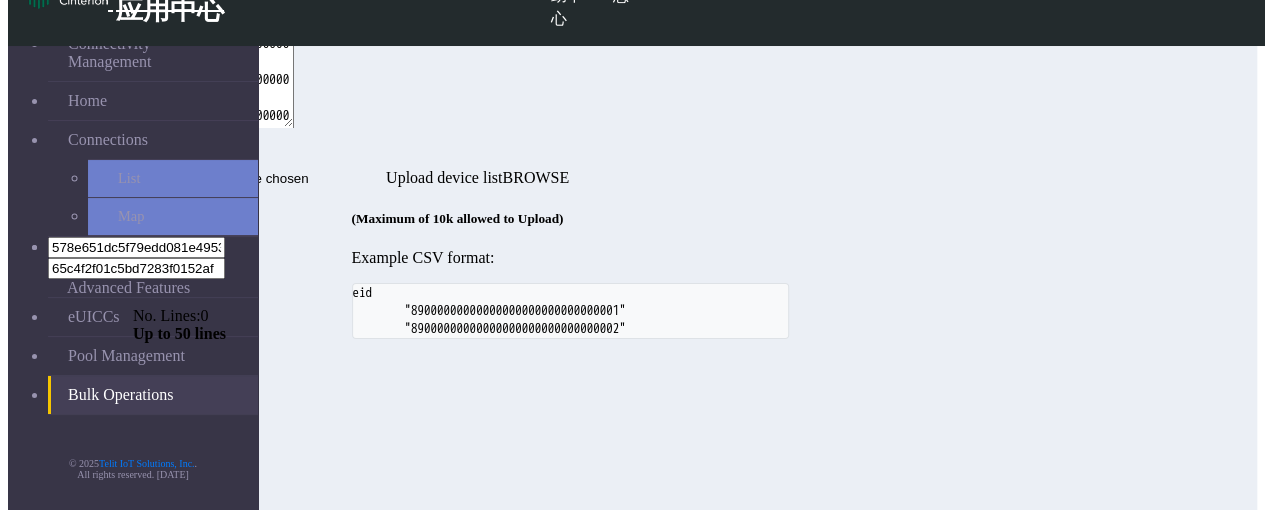 scroll, scrollTop: 36, scrollLeft: 0, axis: vertical 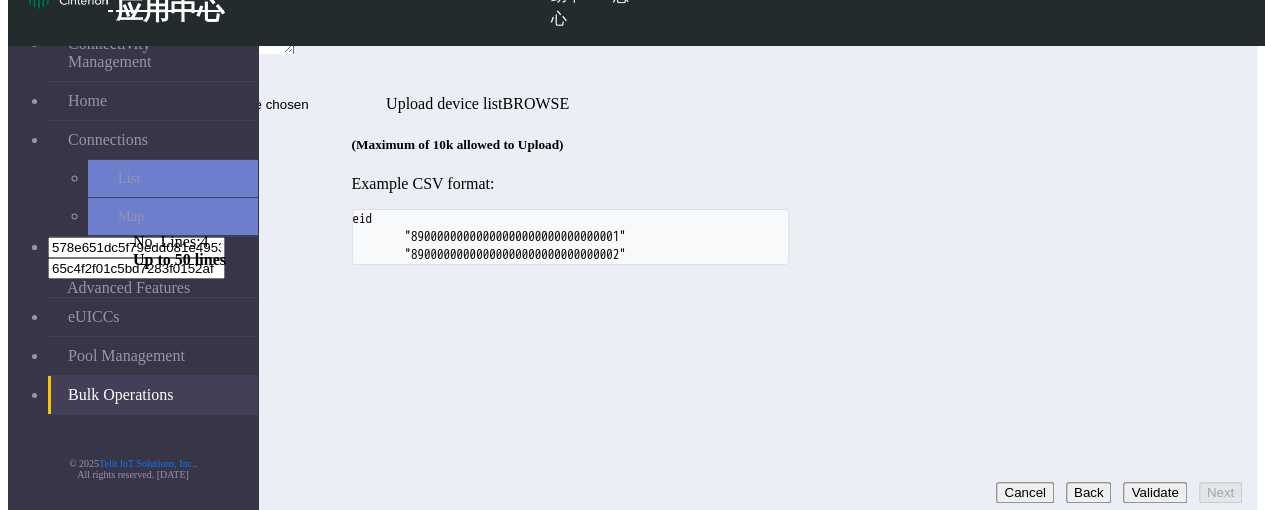 type on "89000000000000000000000000009997
89000000000000000000000000009998
89000000000000000000000000009999
89000000000000000000000000010000" 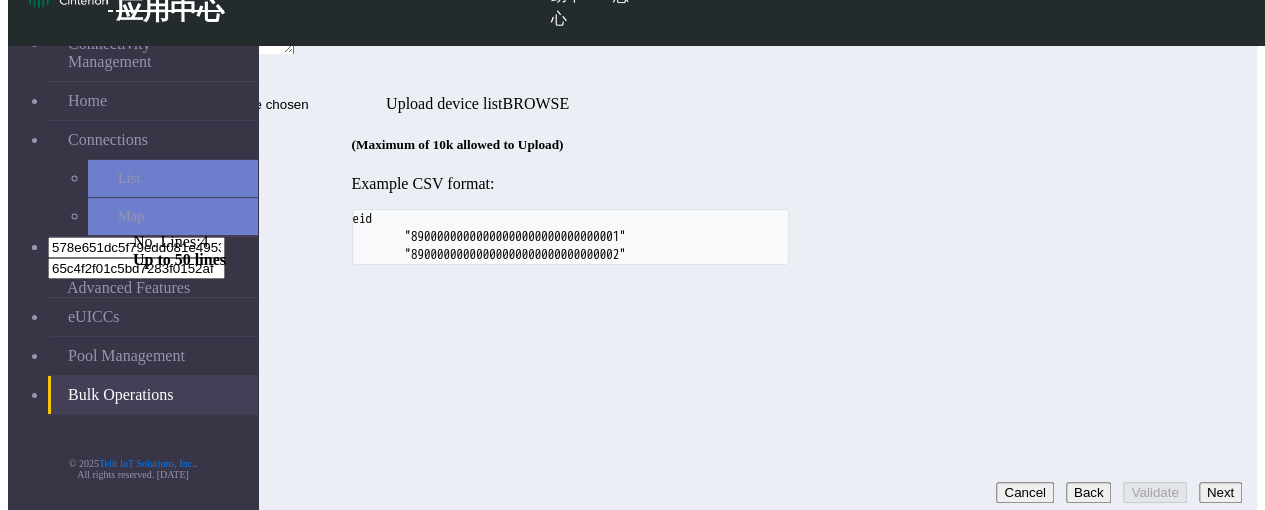 click on "Next" at bounding box center (1220, 492) 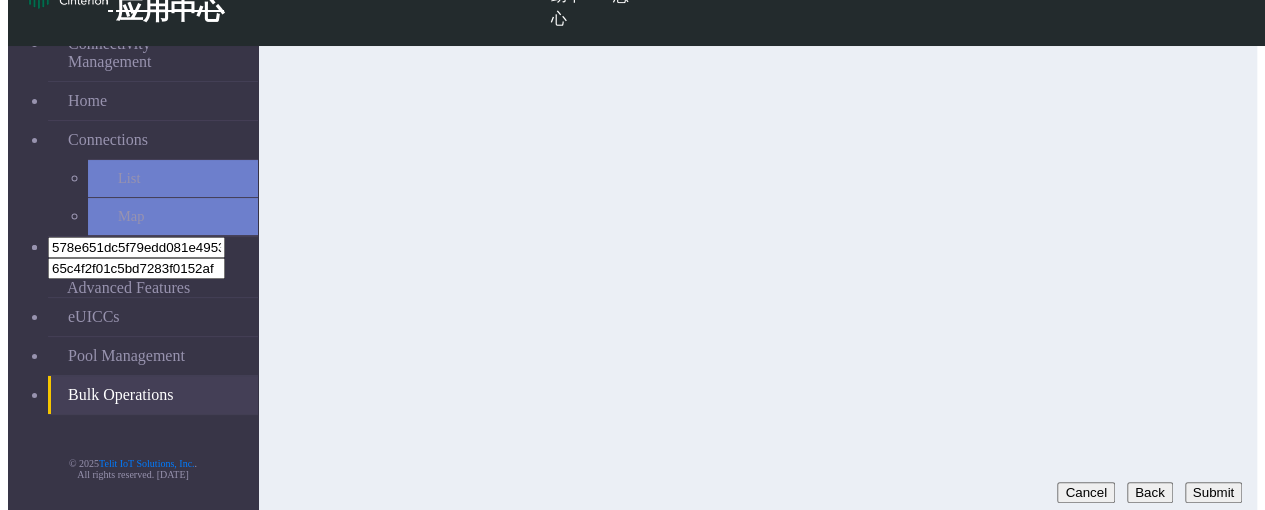 click on "Back" 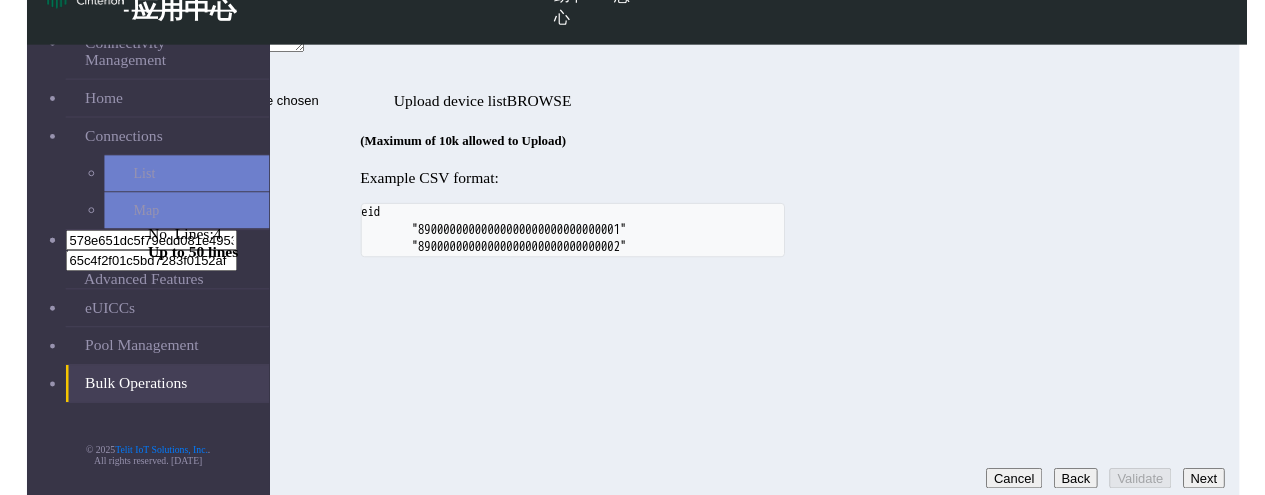 scroll, scrollTop: 119, scrollLeft: 0, axis: vertical 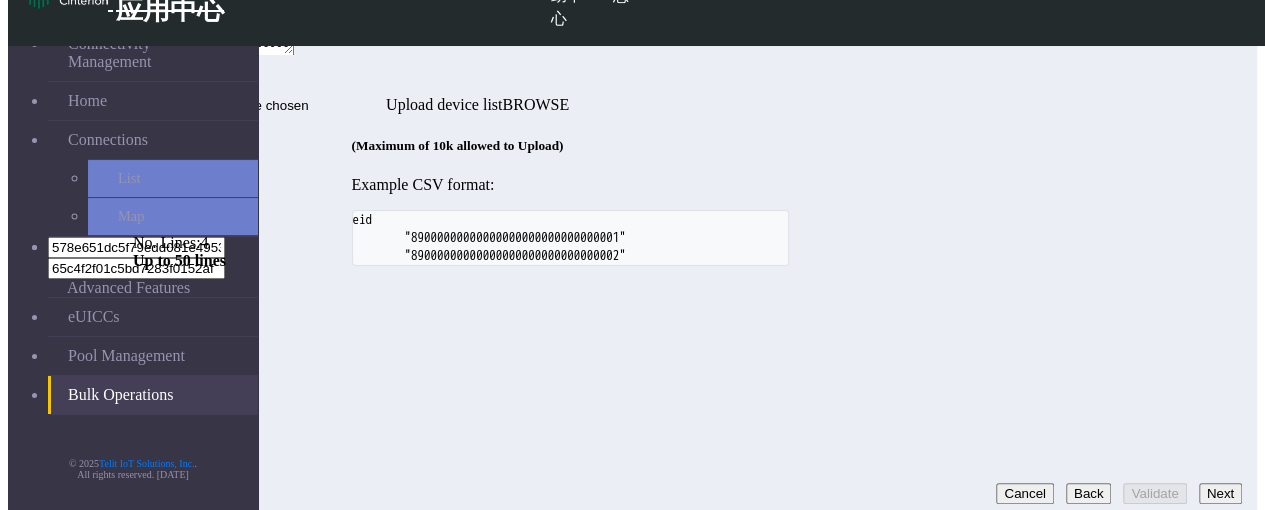 click on "89000000000000000000000000009997,89000000000000000000000000009998,89000000000000000000000000009999,89000000000000000000000000010000" at bounding box center (213, 7) 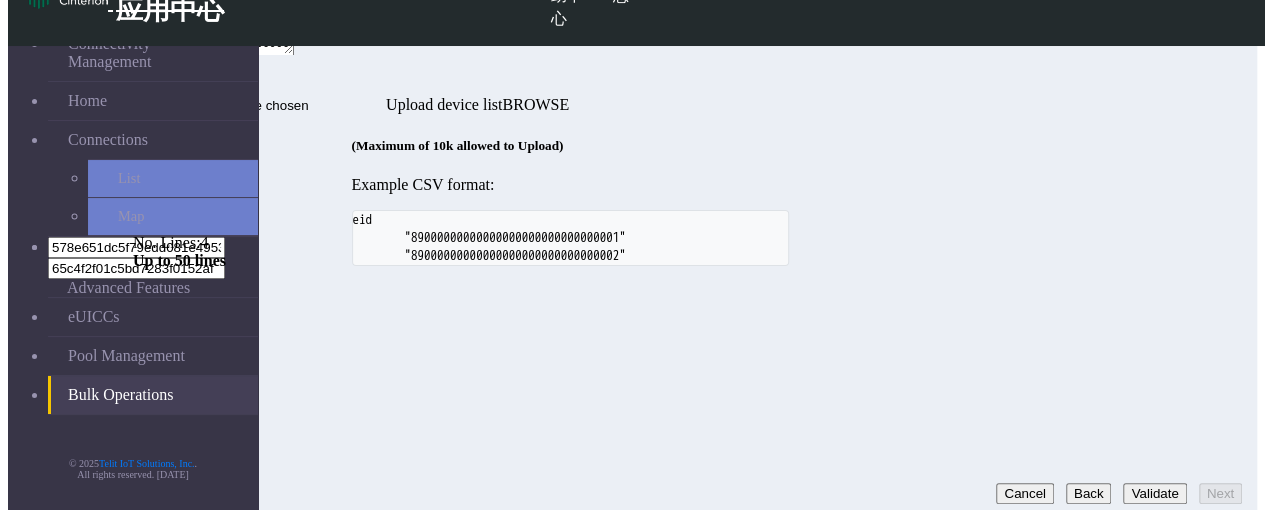 type on "89000000000000000000000000009997,89000000000000000000000000009998,89000000000000000000000000009999,89000000000000000000000000010006" 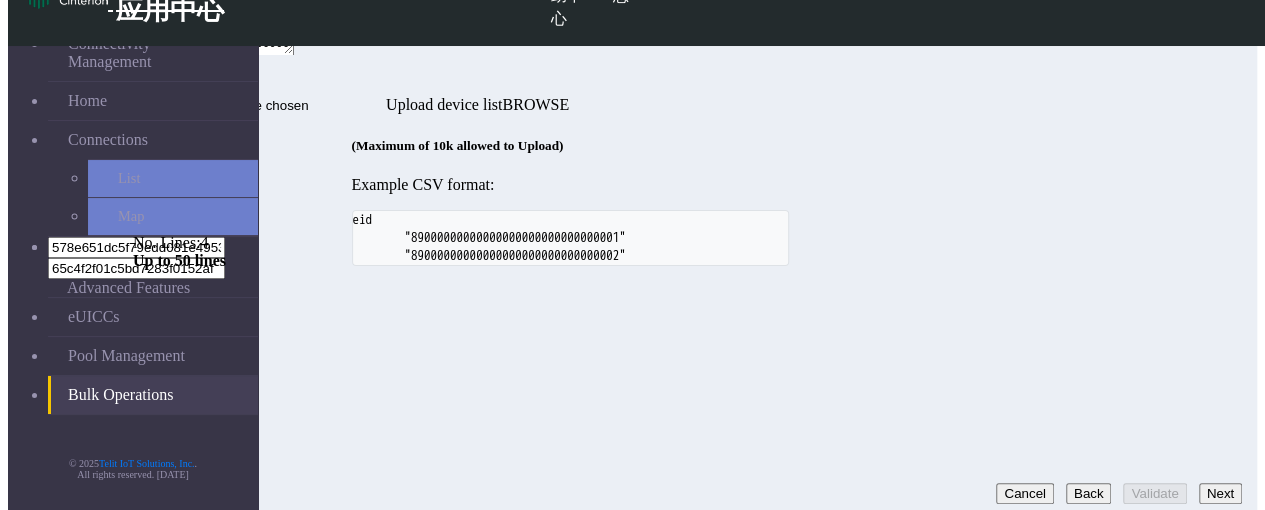 click on "Next" at bounding box center (1220, 493) 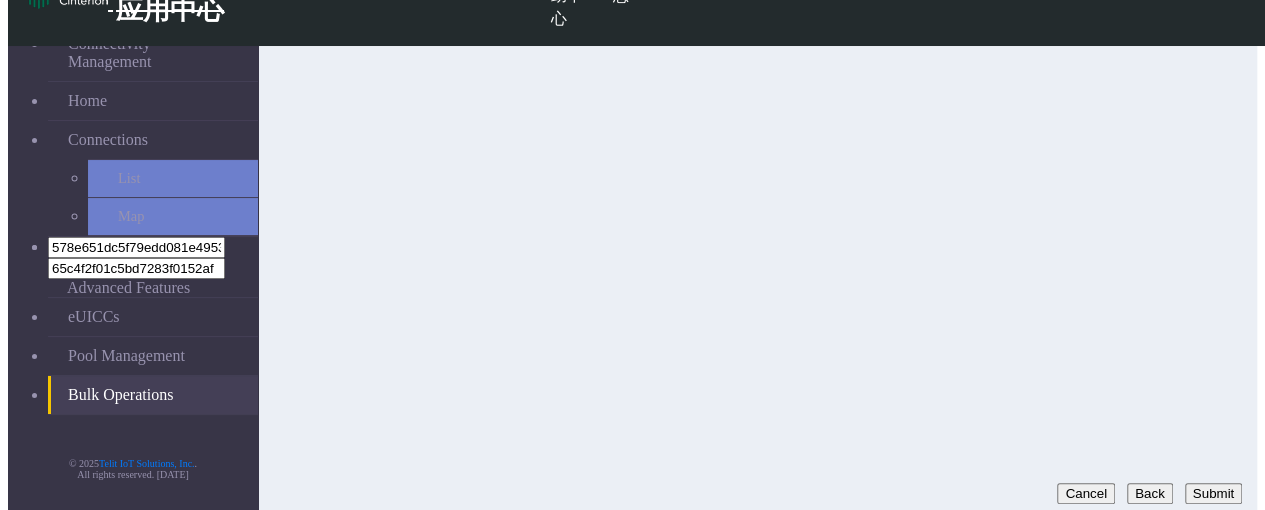 click on "Back" 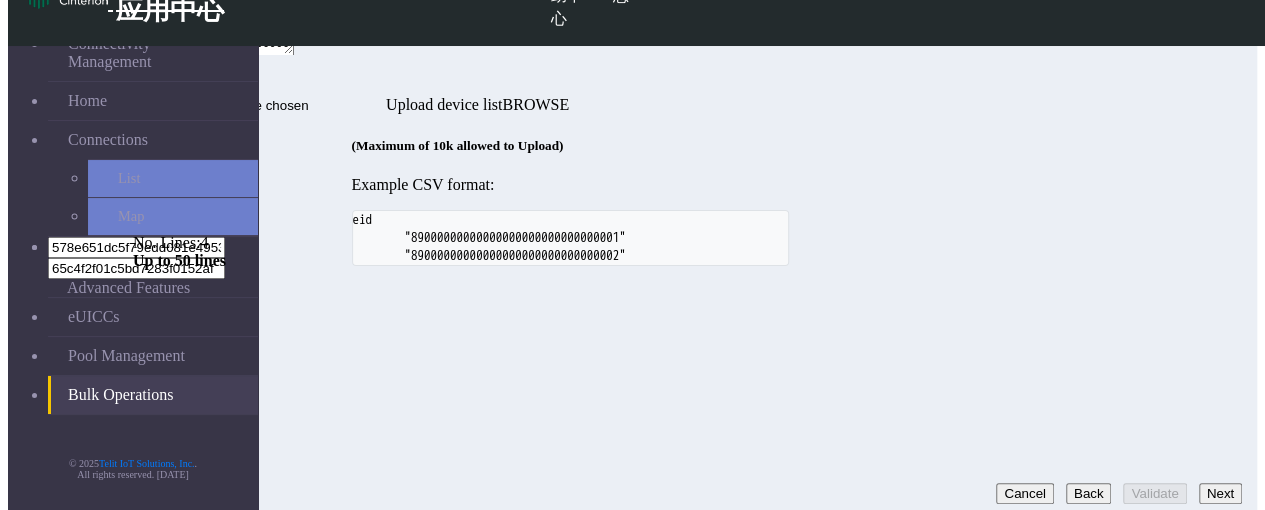 click on "Upload EID" at bounding box center (944, -73) 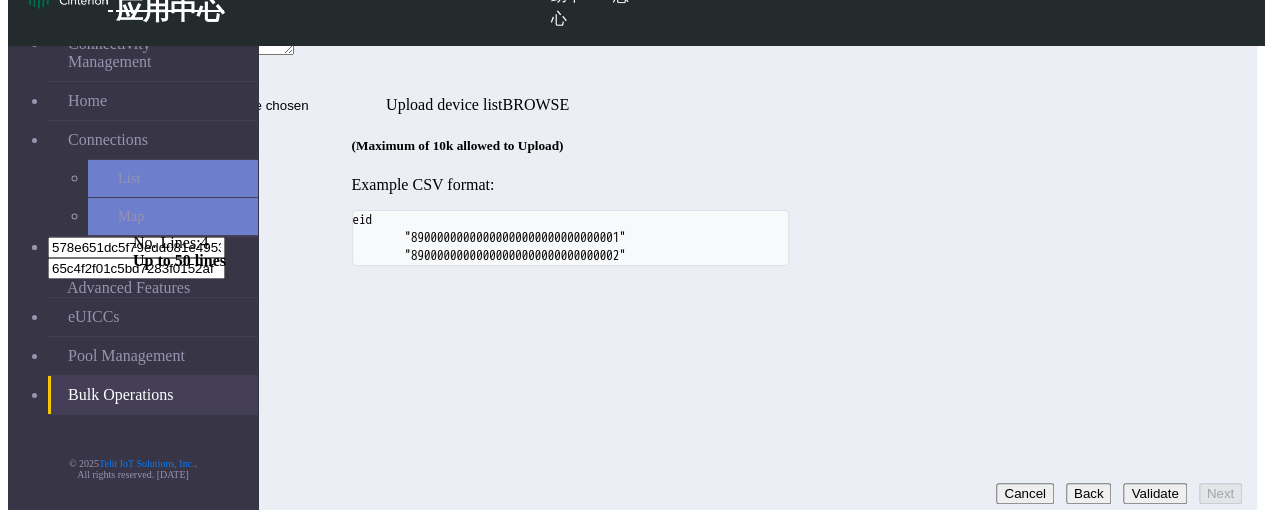 click on "Upload device list" at bounding box center (259, 105) 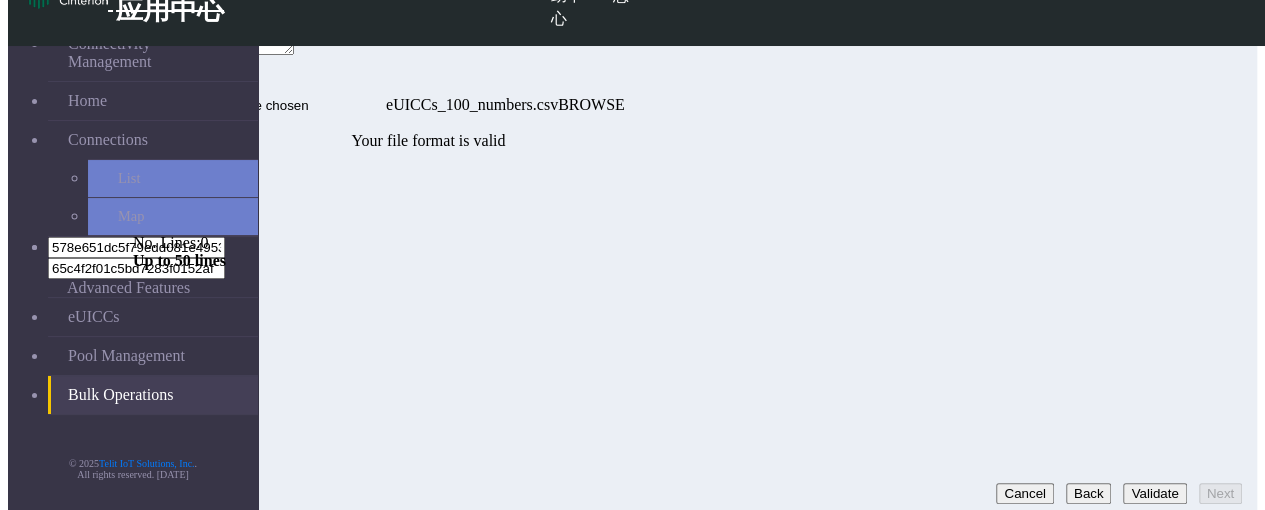 click on "Validate" at bounding box center (1154, 493) 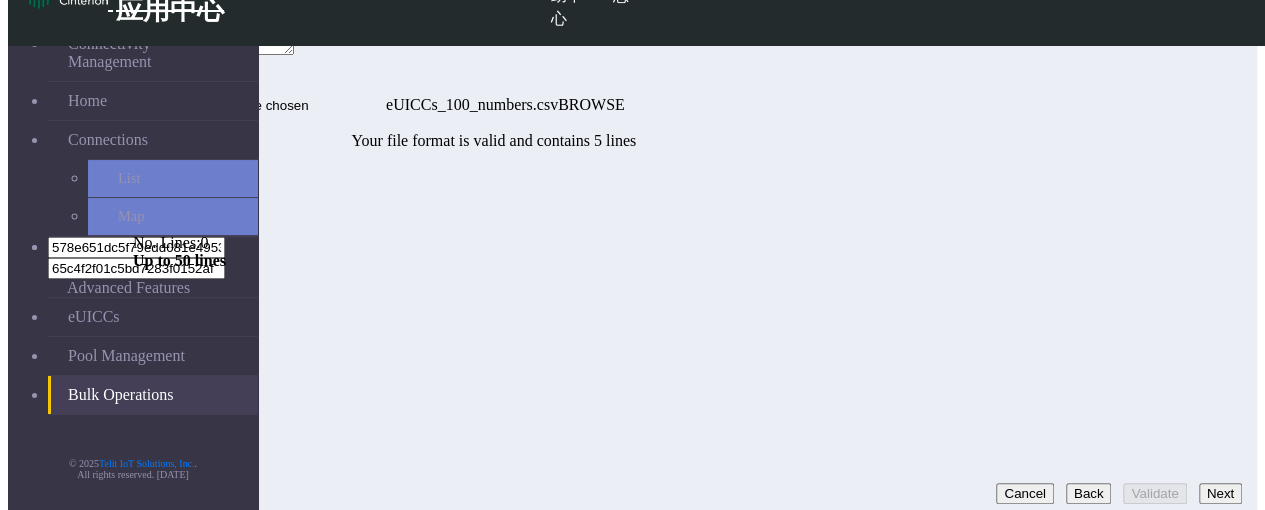 click on "Next" at bounding box center (1220, 493) 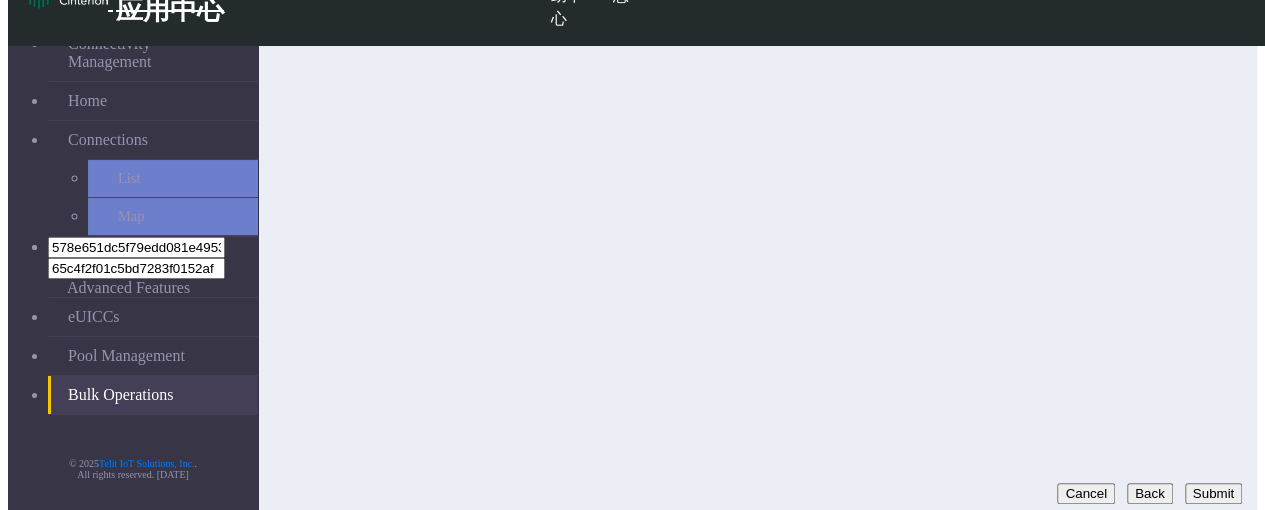 click on "Back" 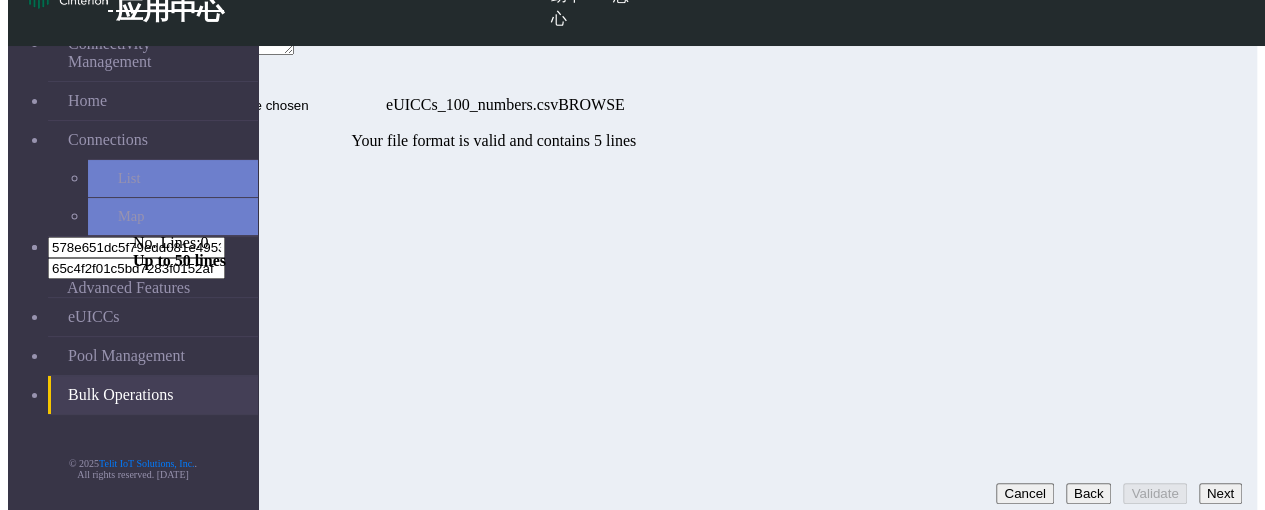 click on "Back" 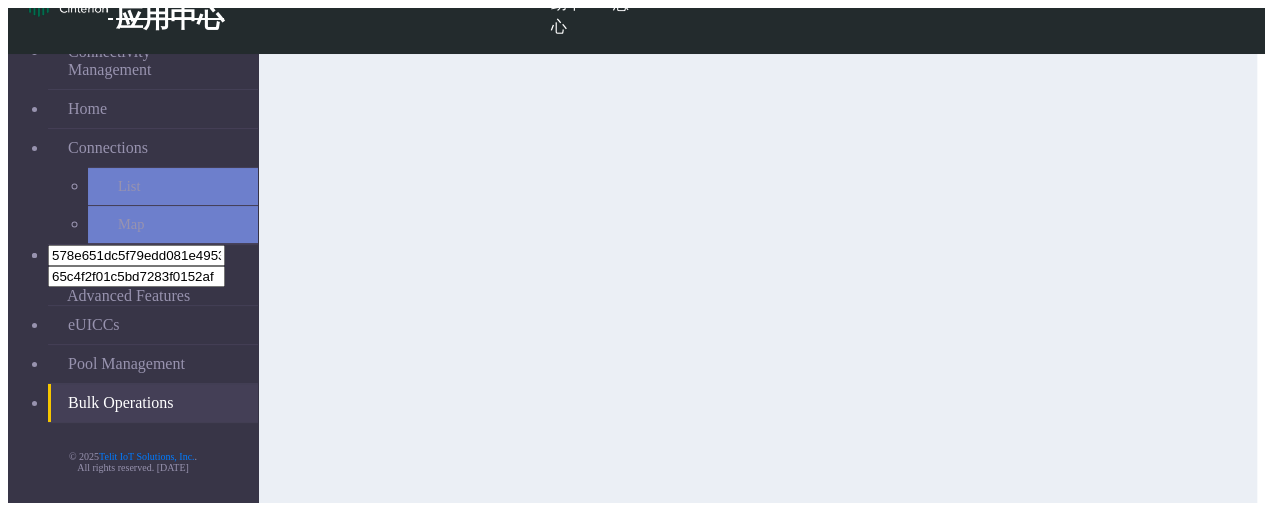 scroll, scrollTop: 120, scrollLeft: 0, axis: vertical 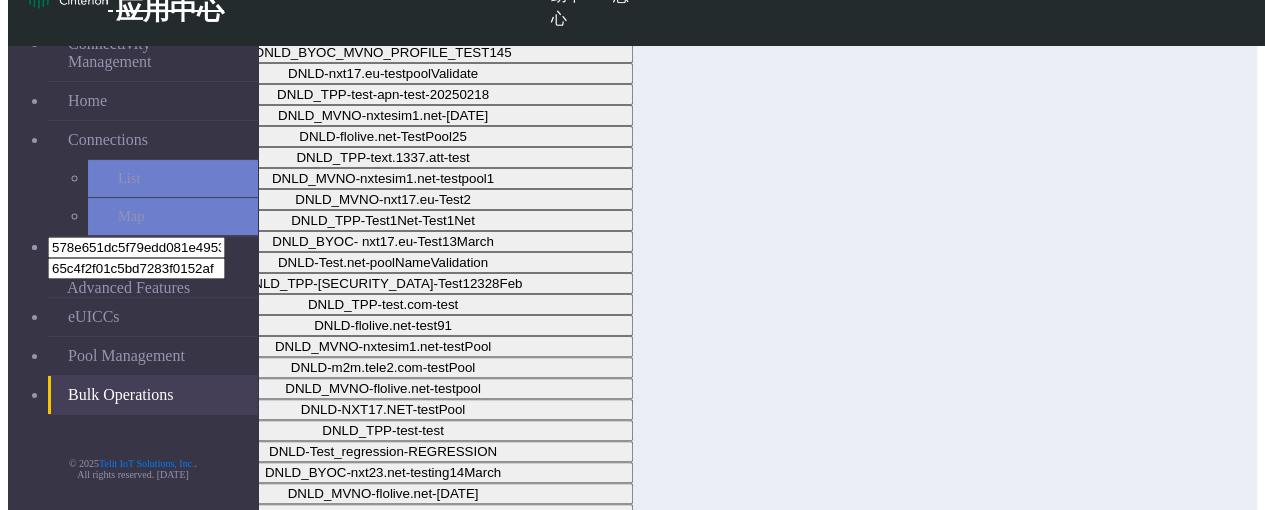 click on "Next" at bounding box center [1220, 1171] 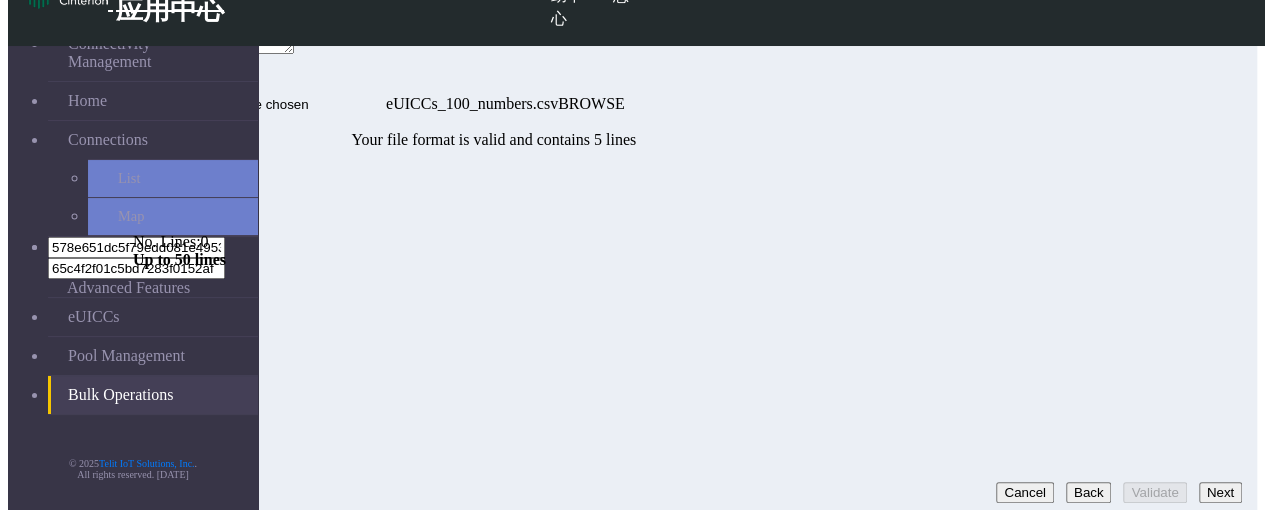 click on "Next" at bounding box center [1220, 492] 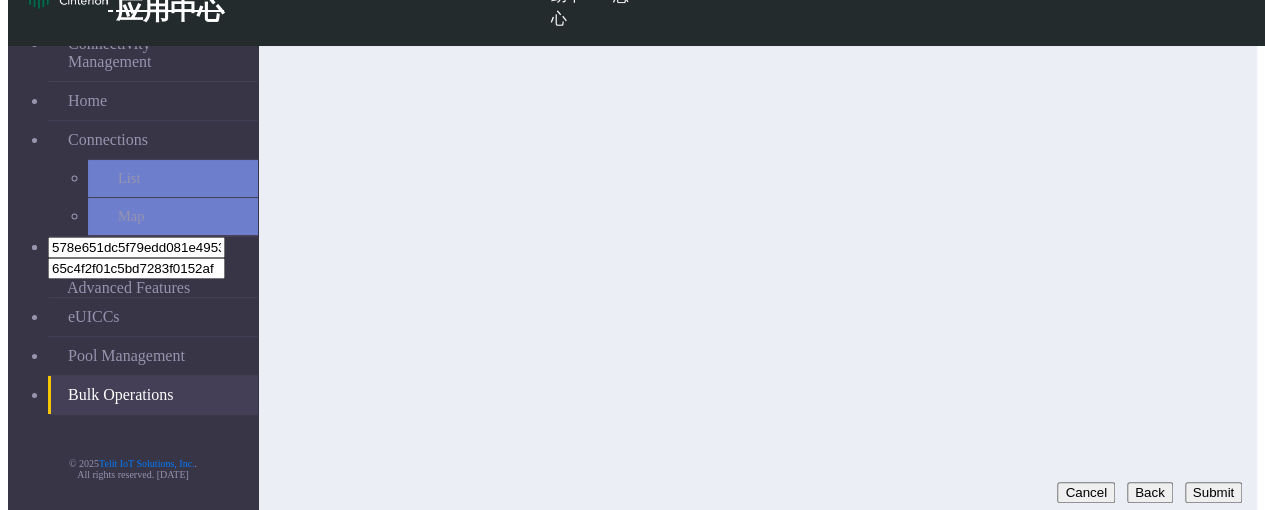 click on "Back" 